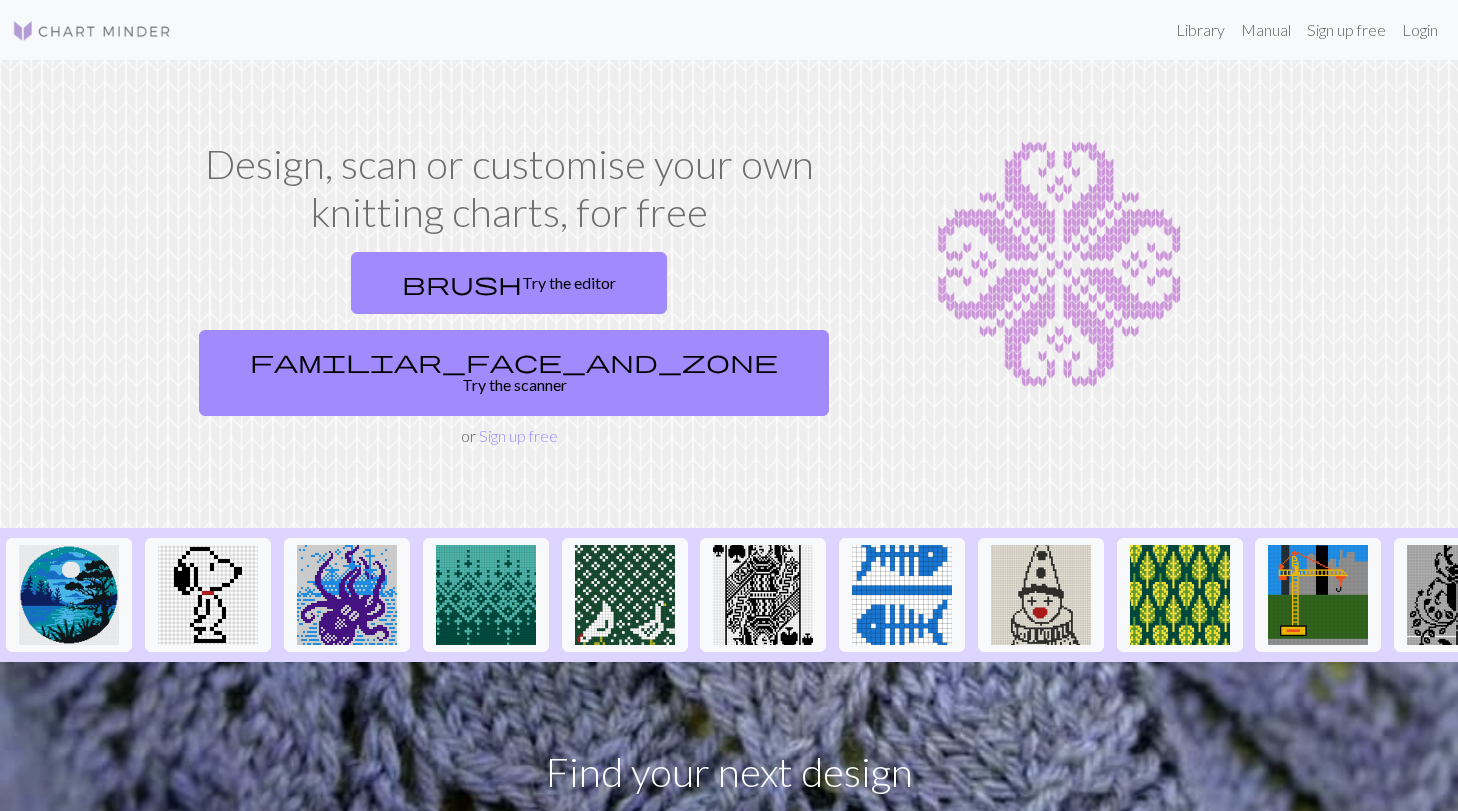 scroll, scrollTop: 0, scrollLeft: 0, axis: both 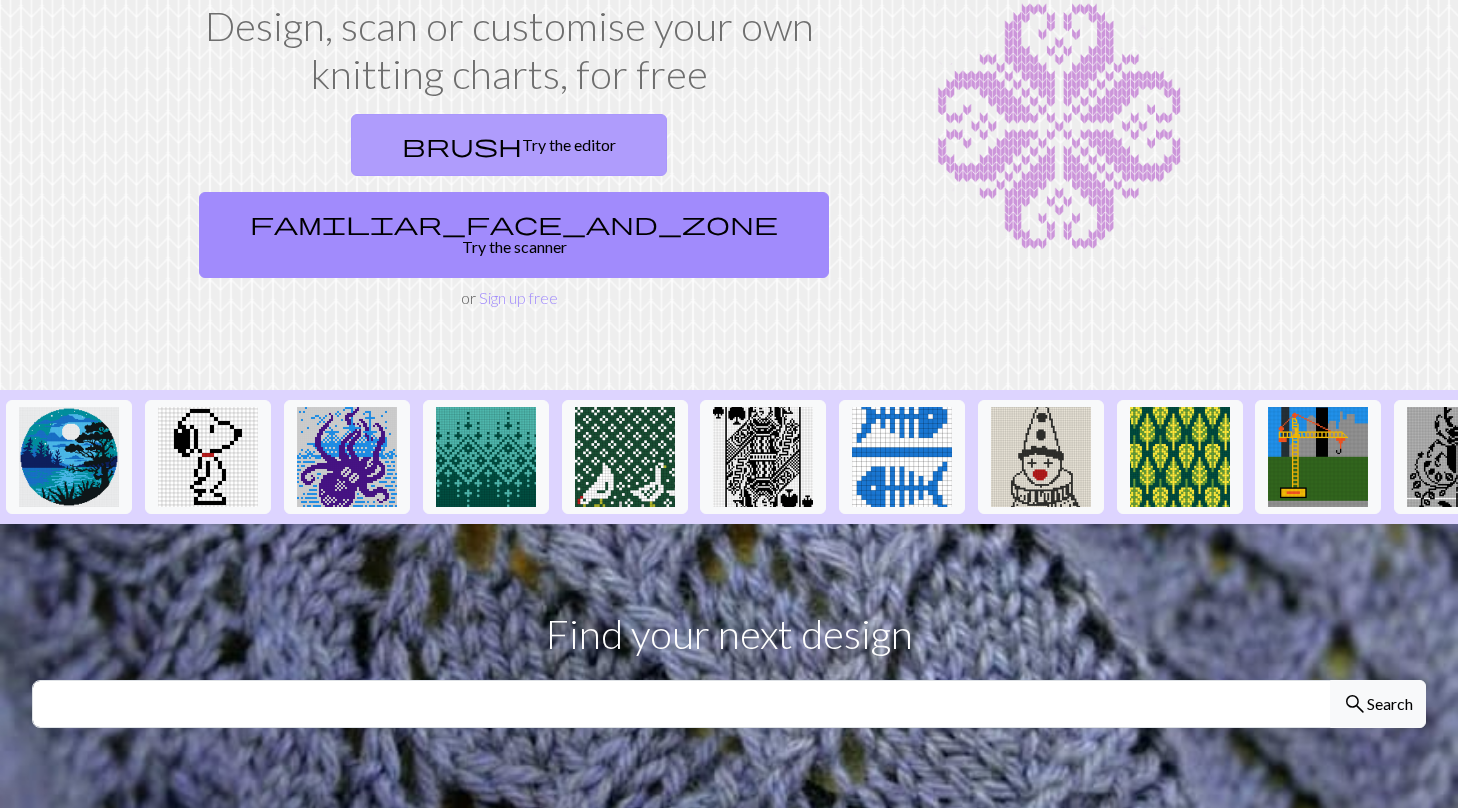 click on "brush  Try the editor" at bounding box center (509, 145) 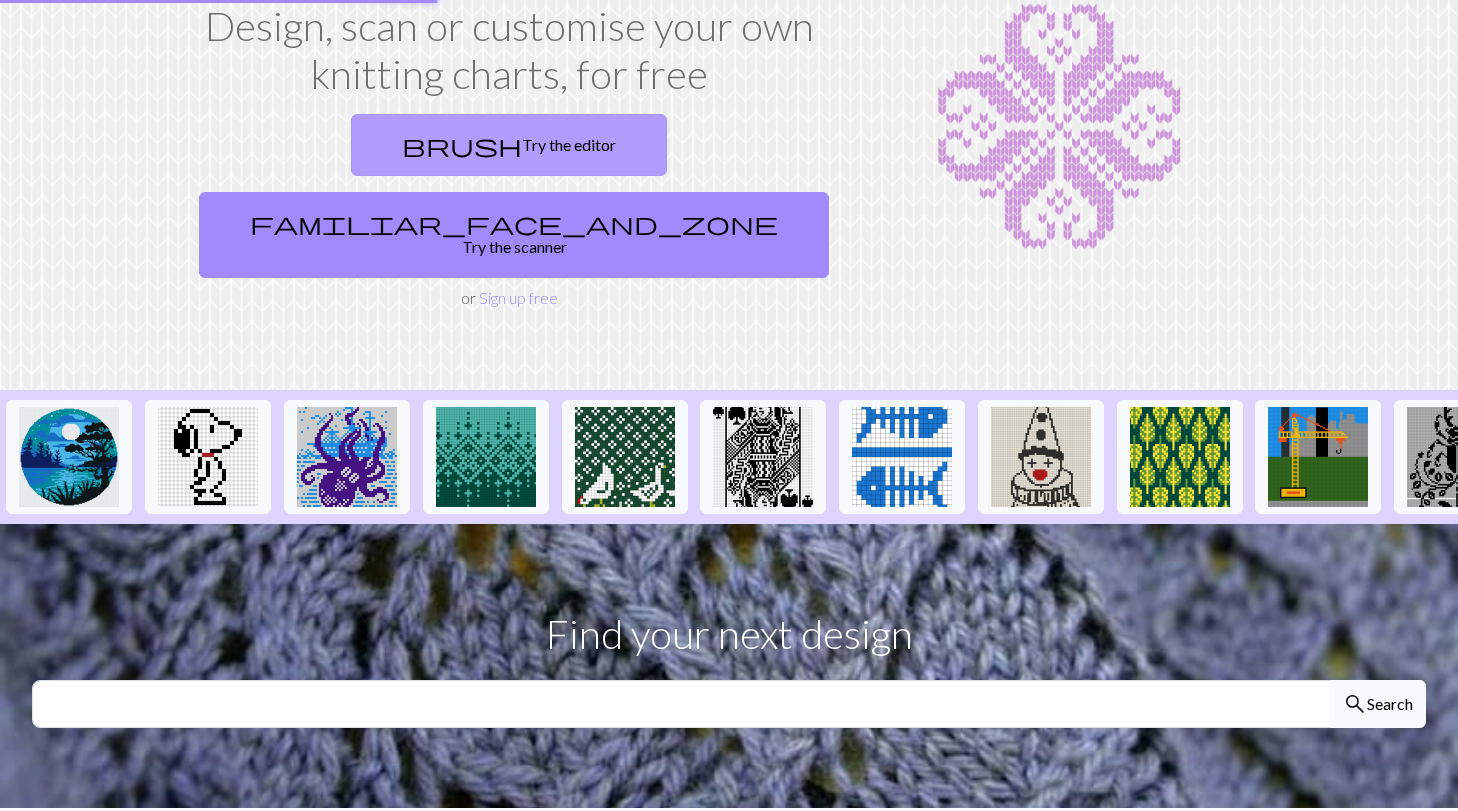 scroll, scrollTop: 0, scrollLeft: 0, axis: both 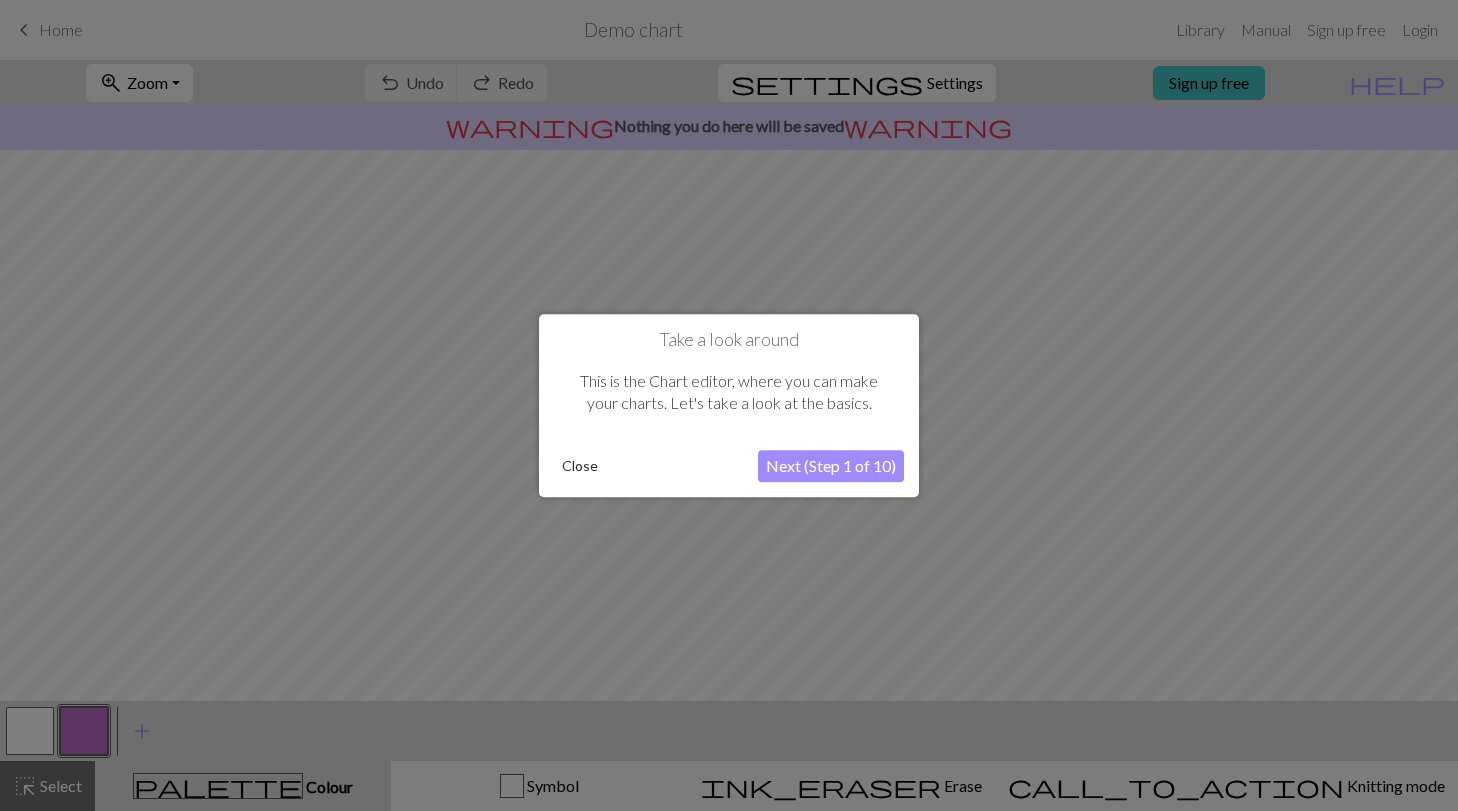 click on "Close" at bounding box center (580, 466) 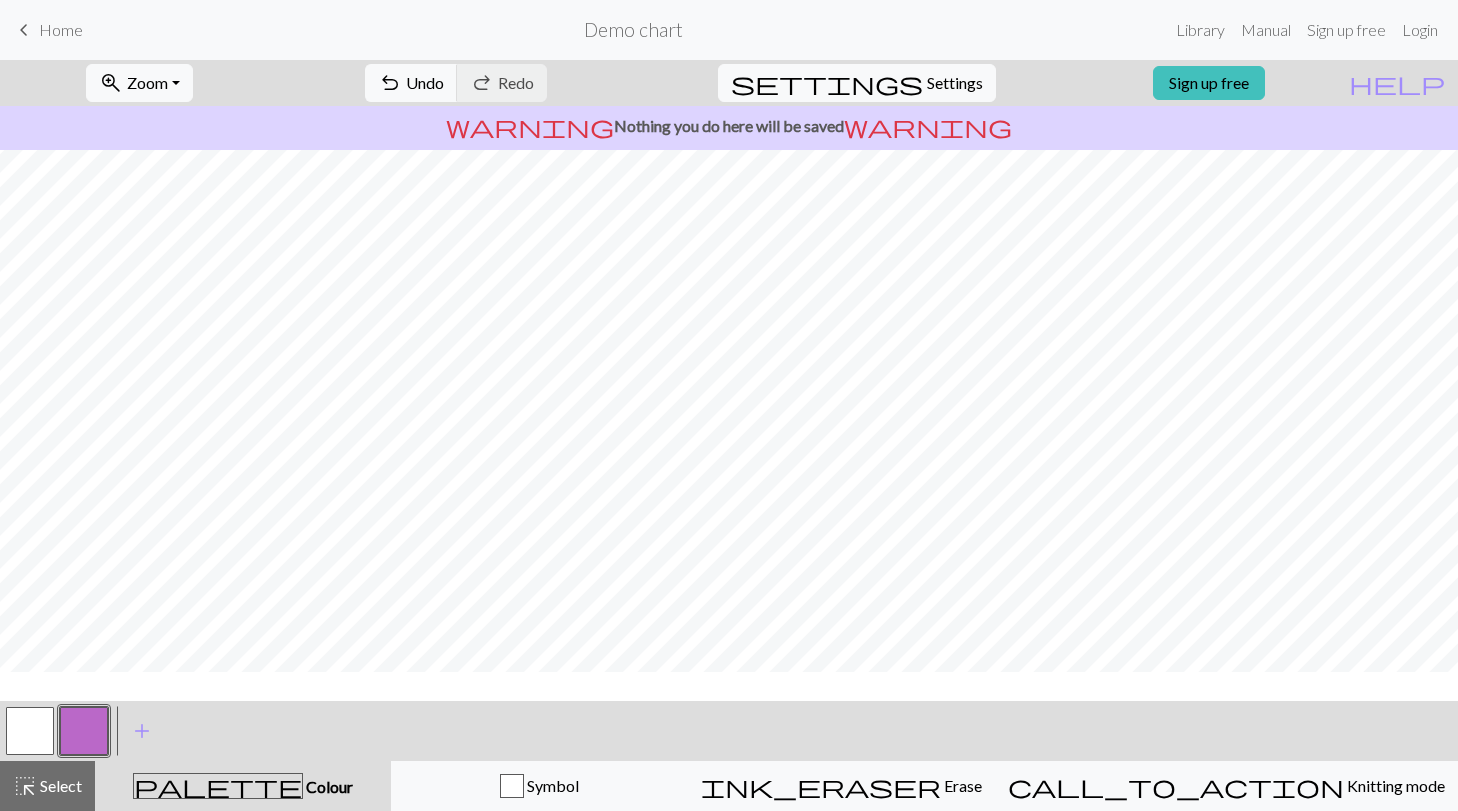scroll, scrollTop: 174, scrollLeft: 0, axis: vertical 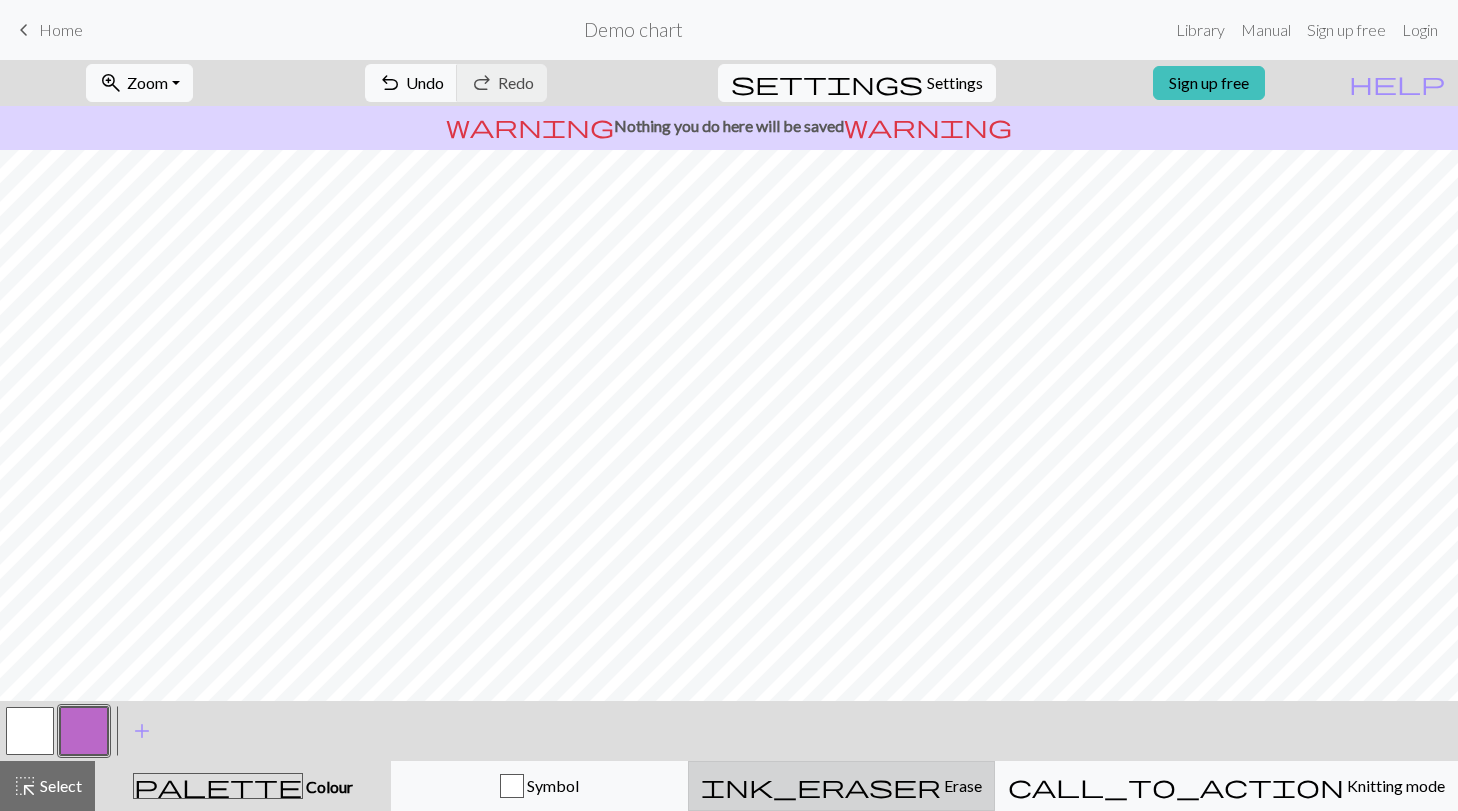 click on "Erase" at bounding box center [961, 785] 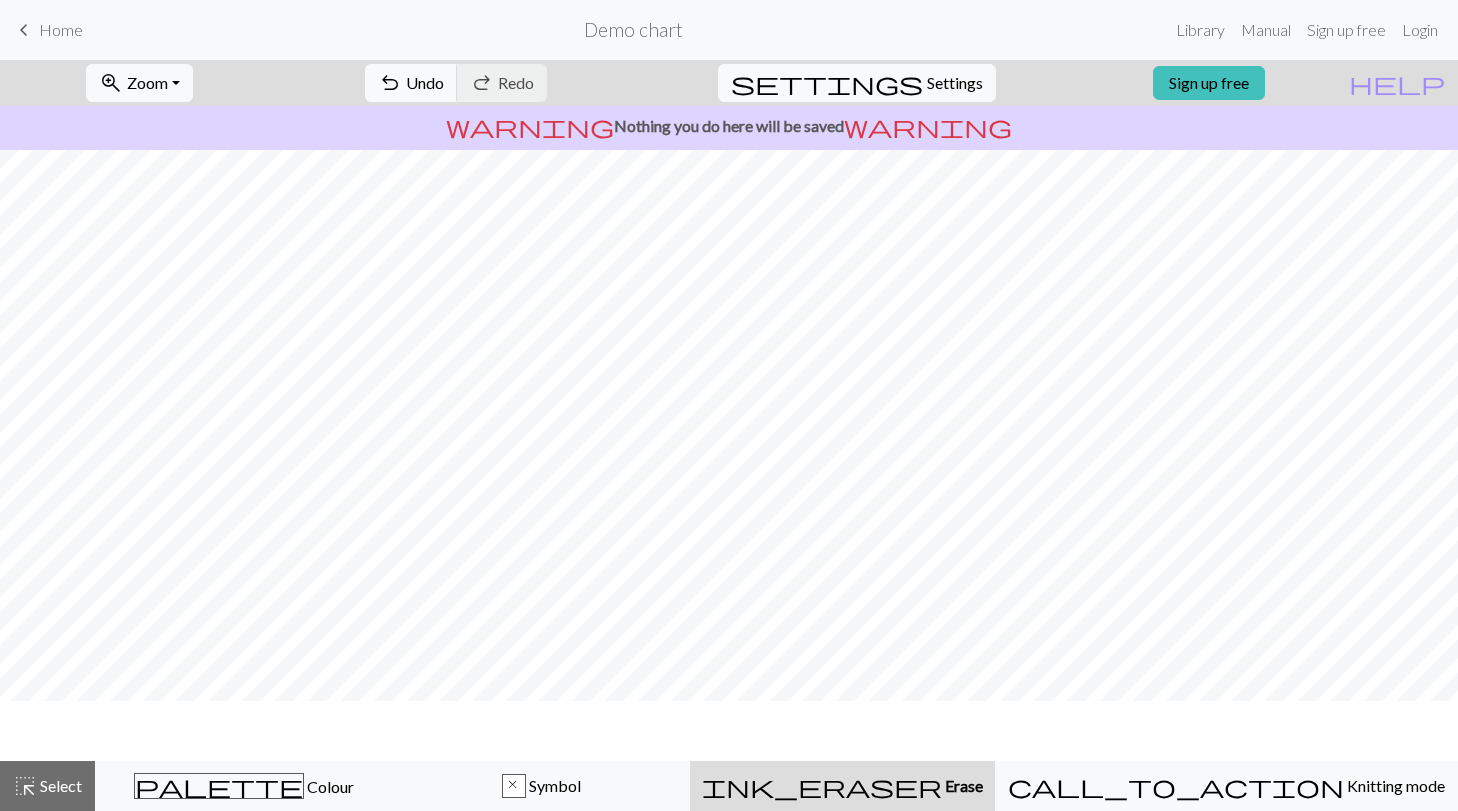 scroll, scrollTop: 119, scrollLeft: 0, axis: vertical 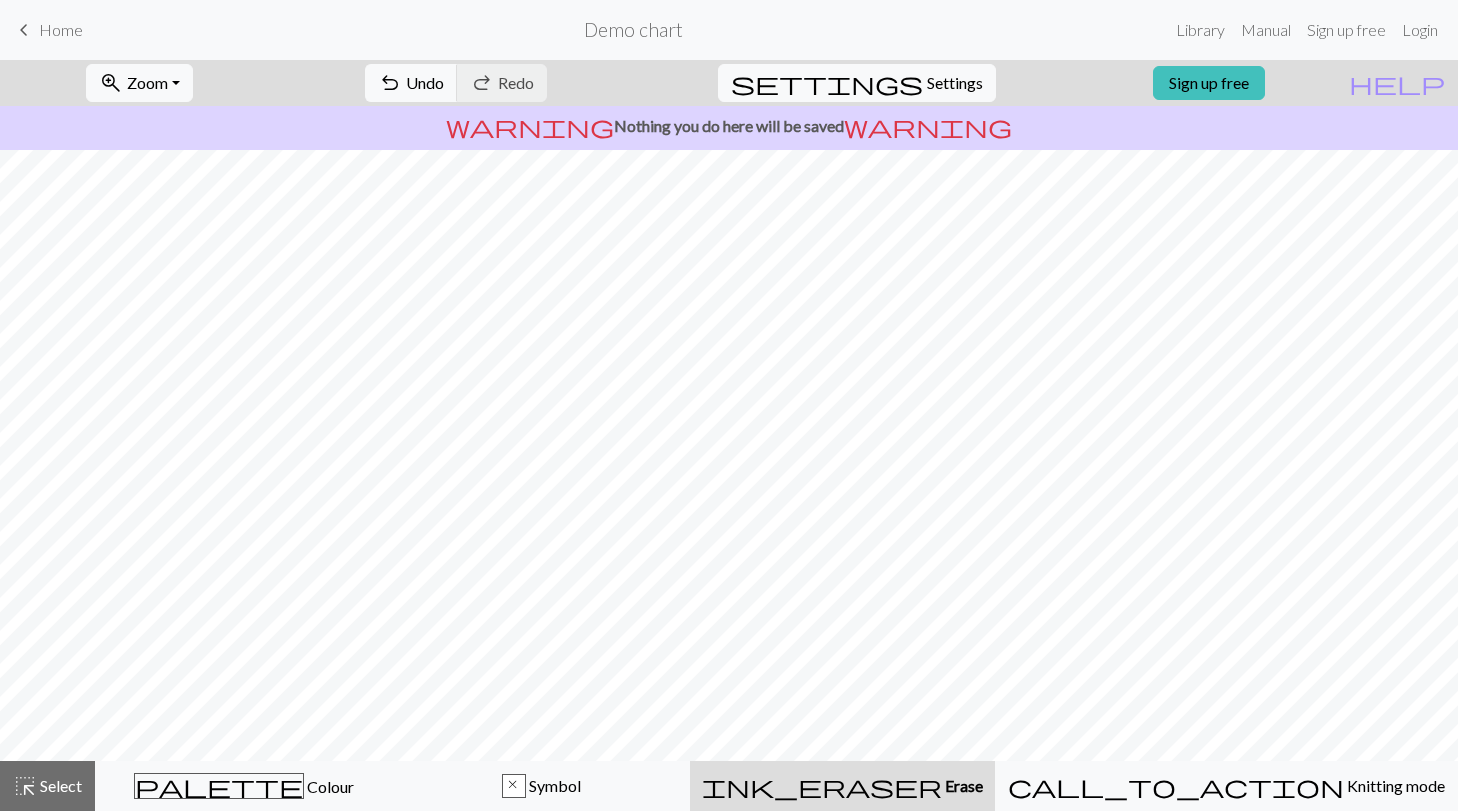 click on "Erase" at bounding box center [962, 785] 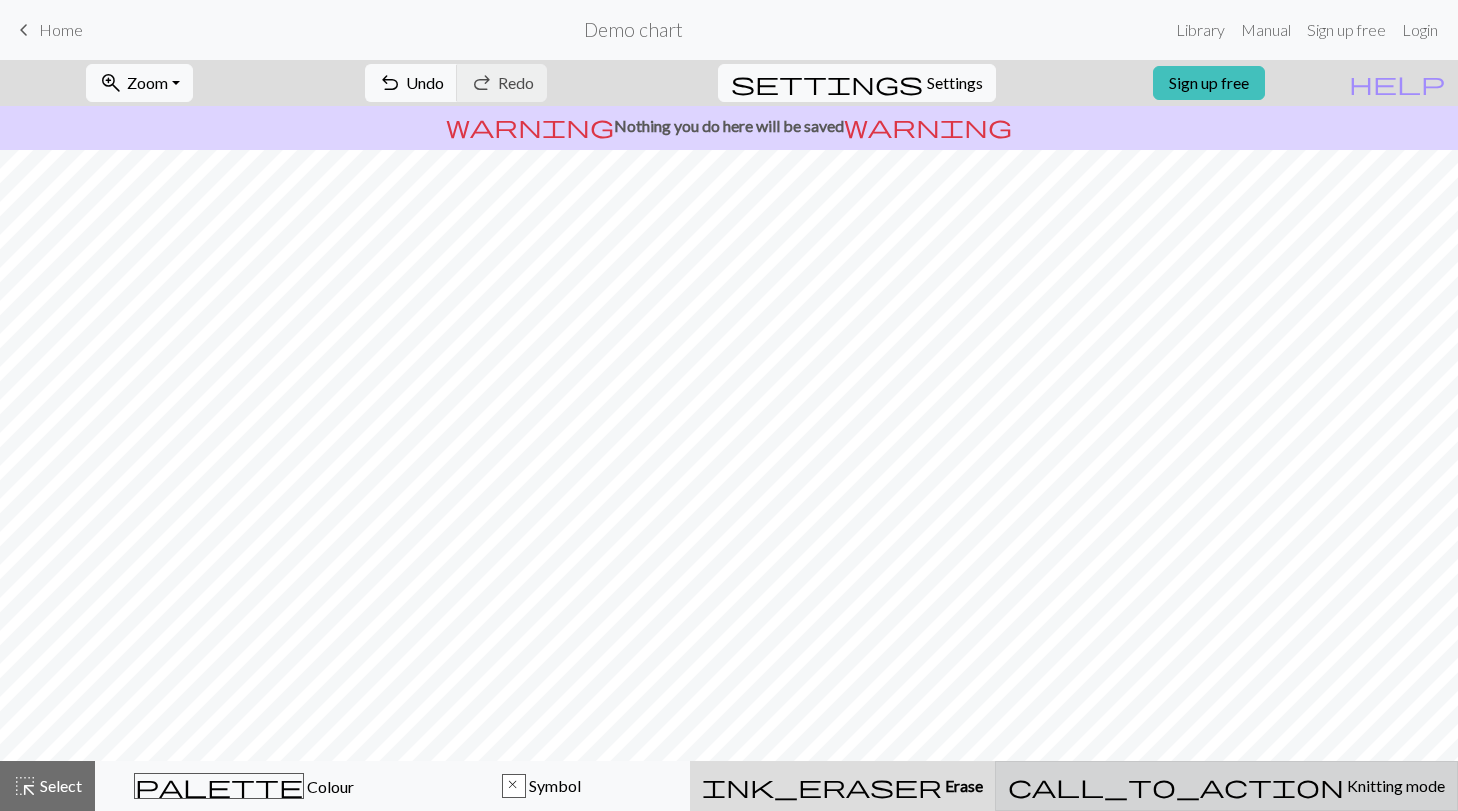 click on "call_to_action" at bounding box center [1176, 786] 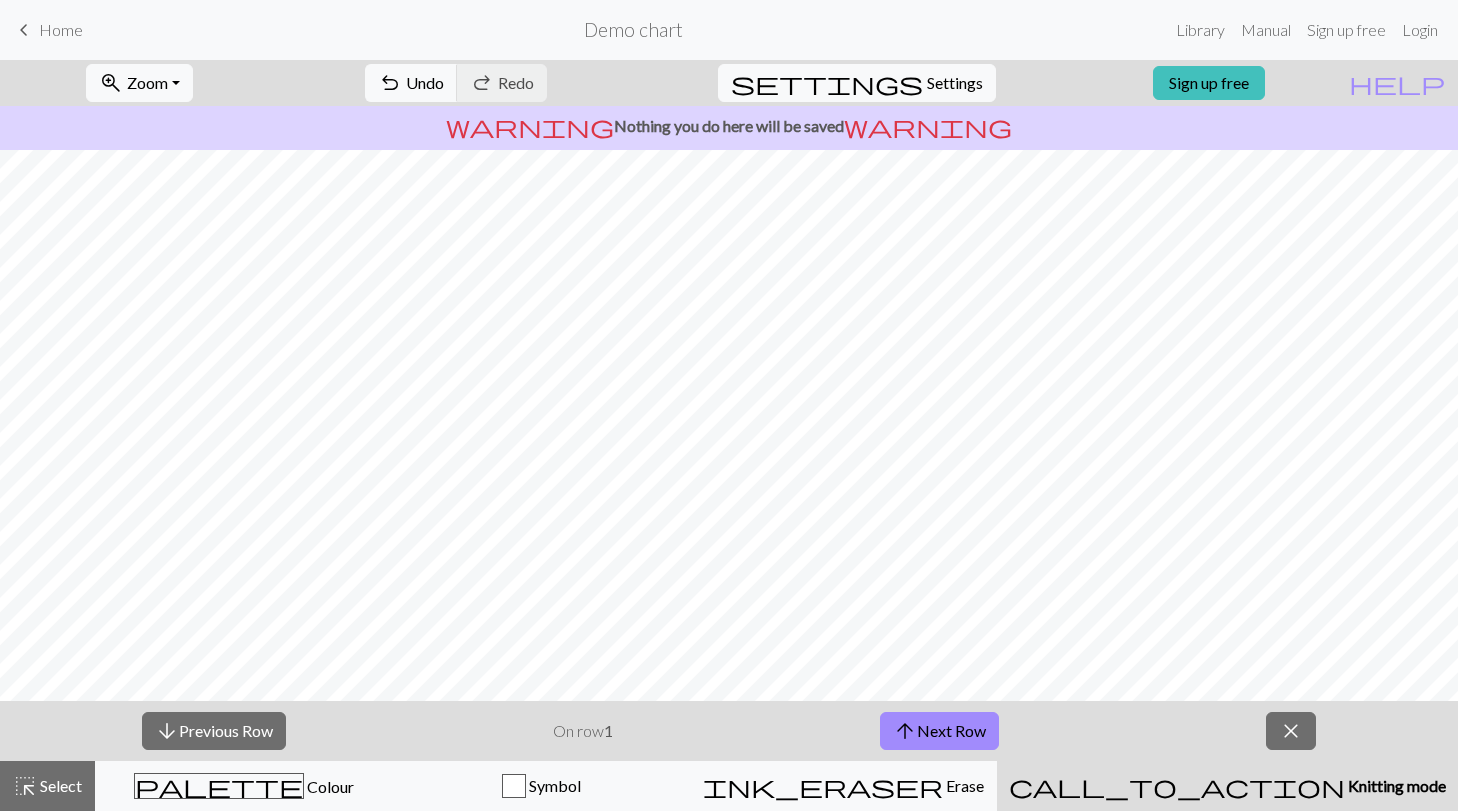 click on "Knitting mode" at bounding box center (1395, 785) 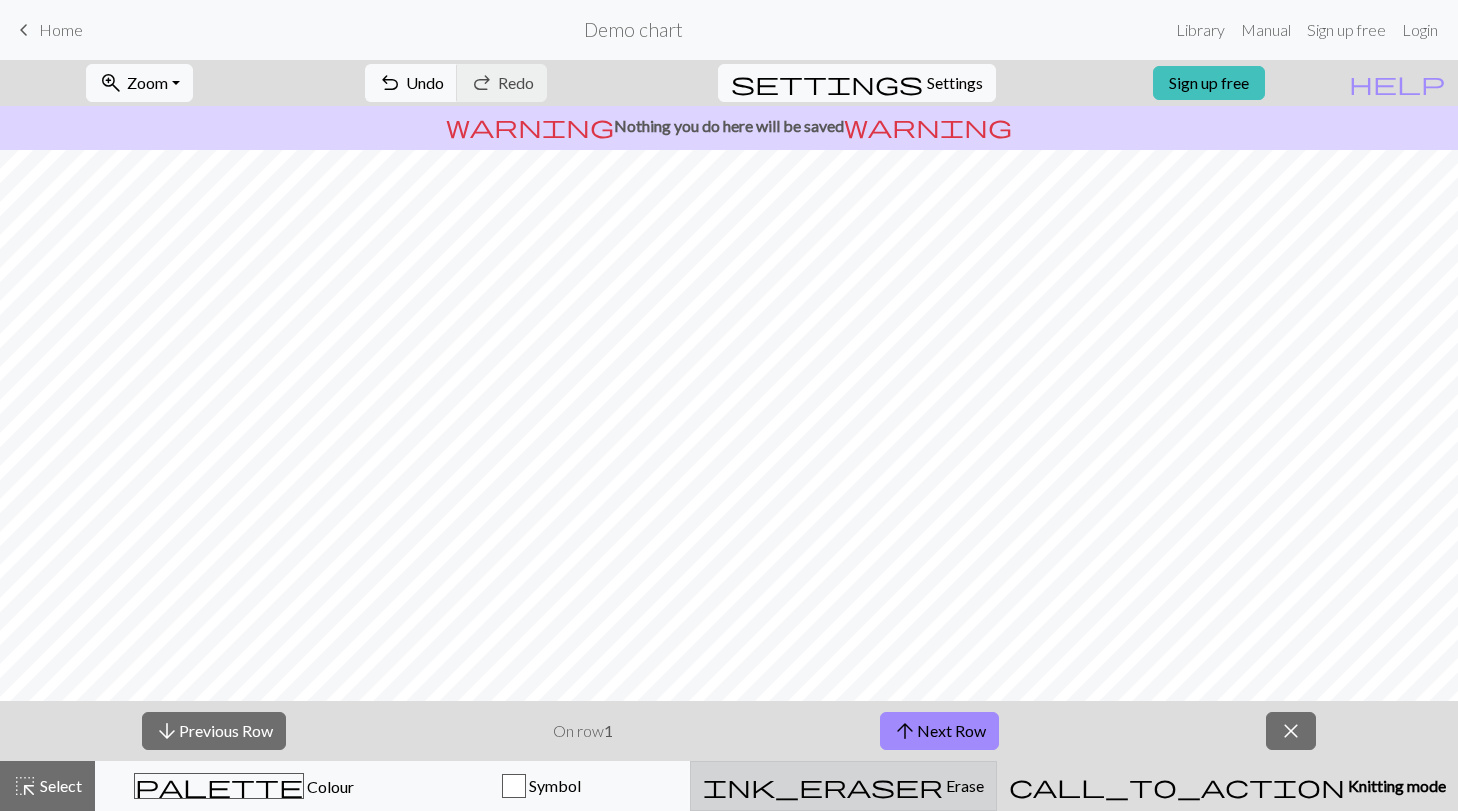 click on "ink_eraser   Erase   Erase" at bounding box center (843, 786) 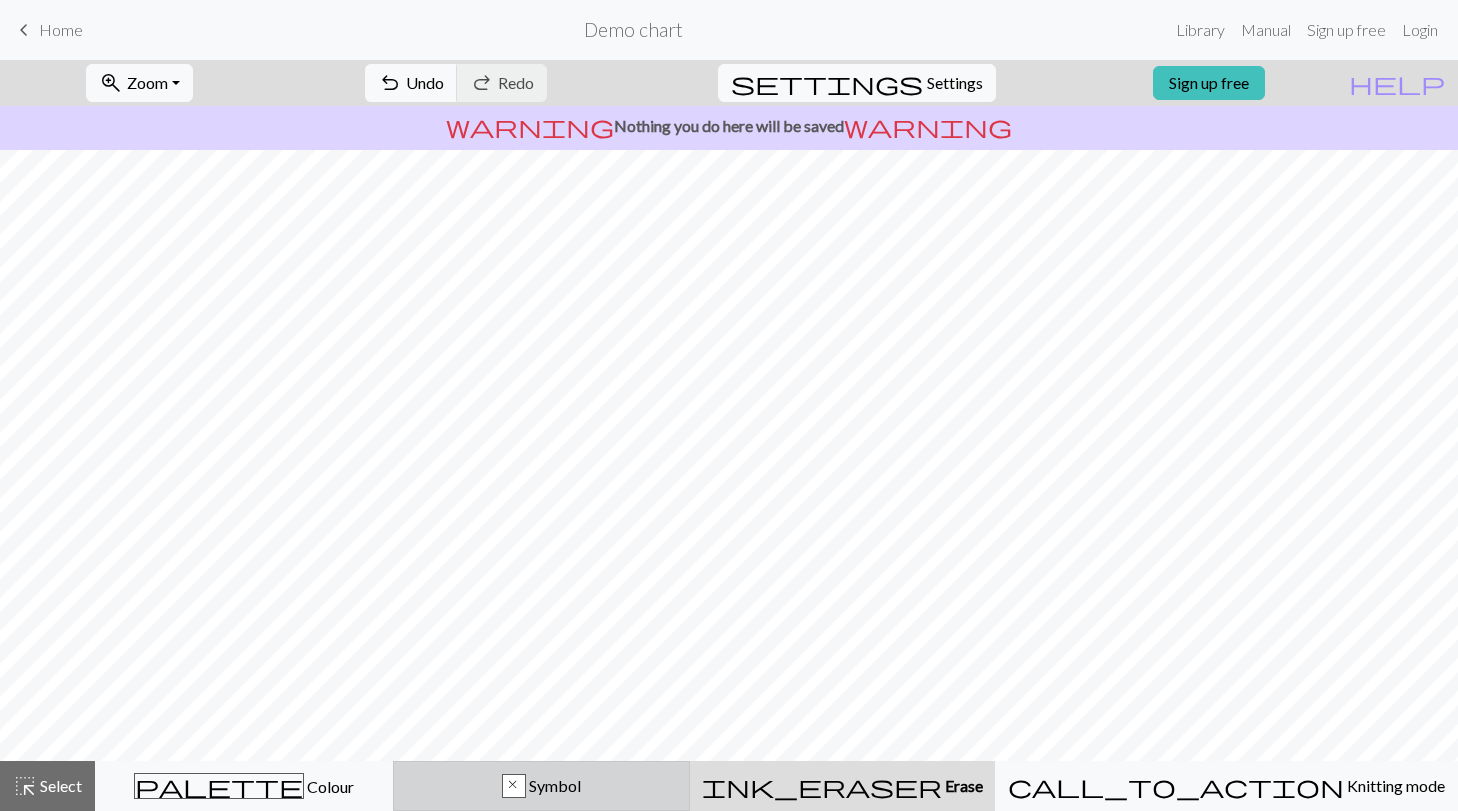 click on "x   Symbol" at bounding box center (542, 786) 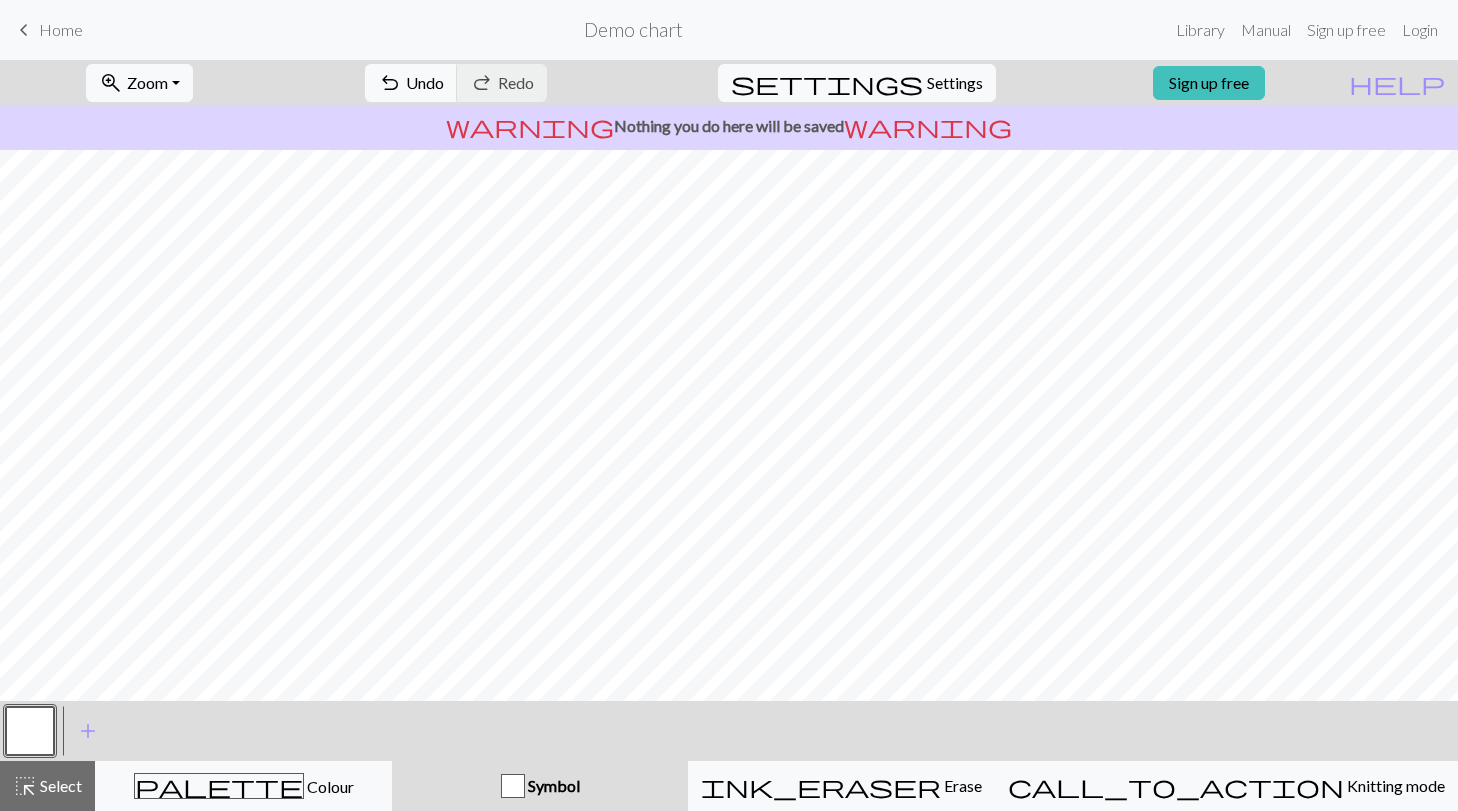 click on "Symbol" at bounding box center [540, 786] 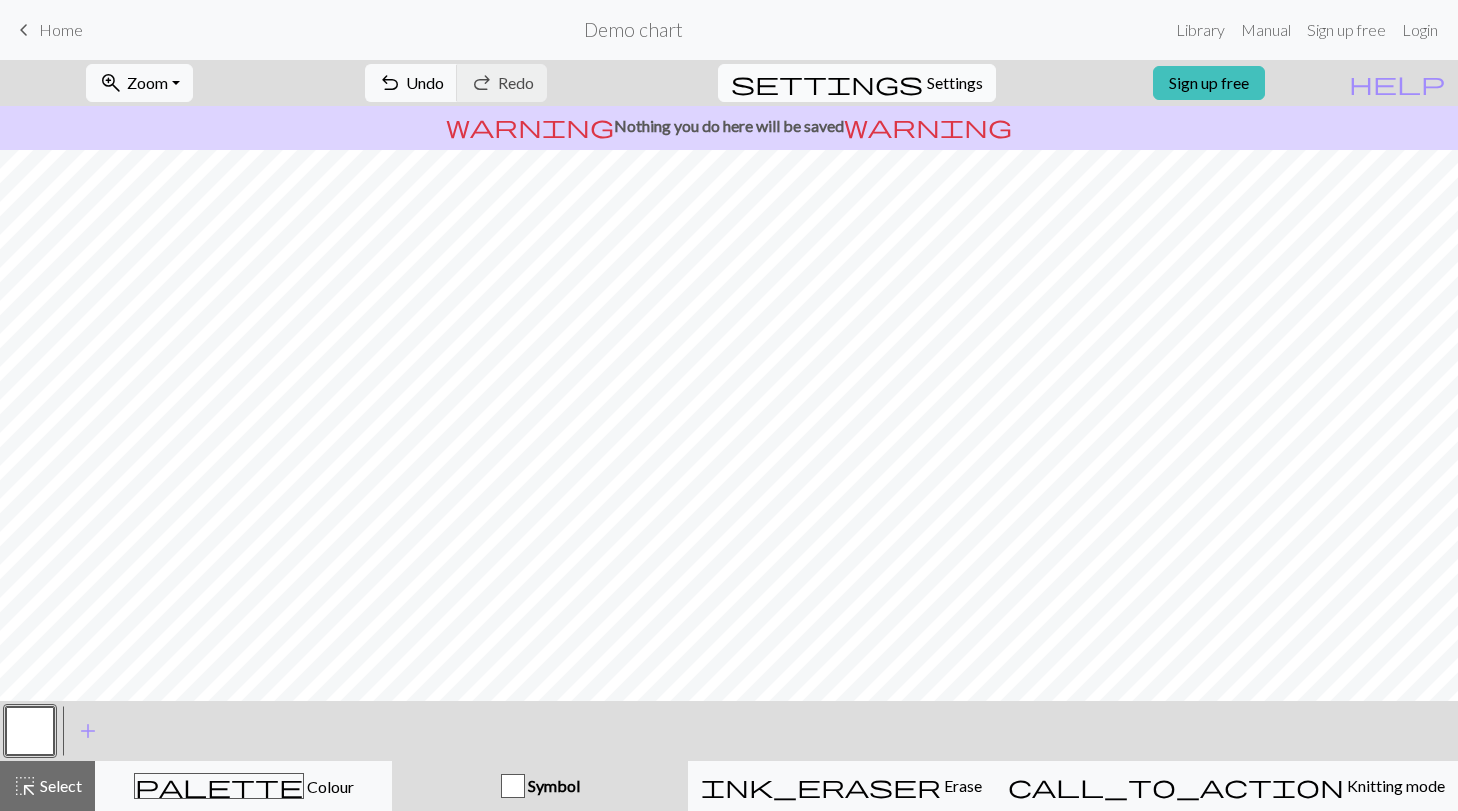 click on "Settings" at bounding box center [955, 83] 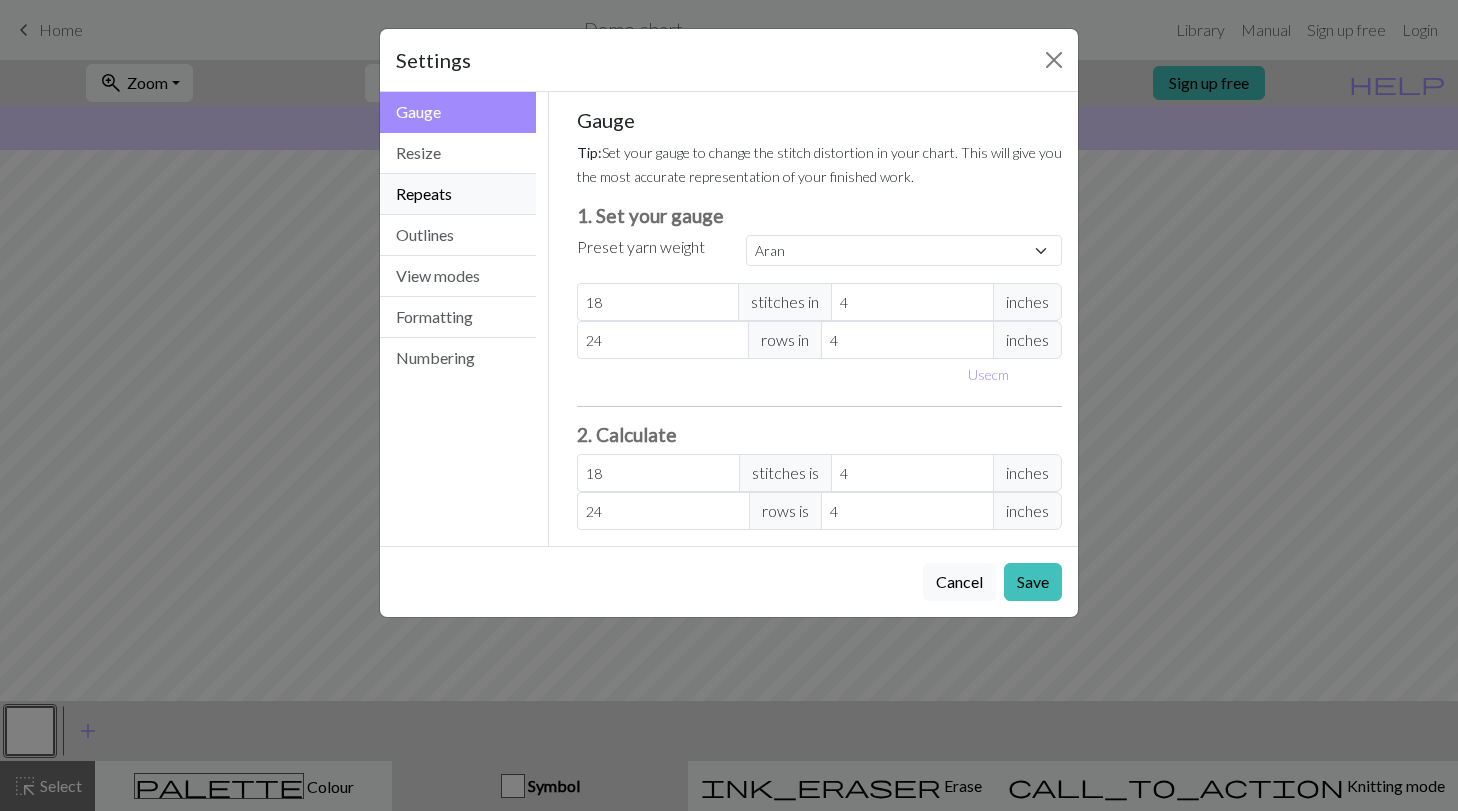 click on "Repeats" at bounding box center (458, 194) 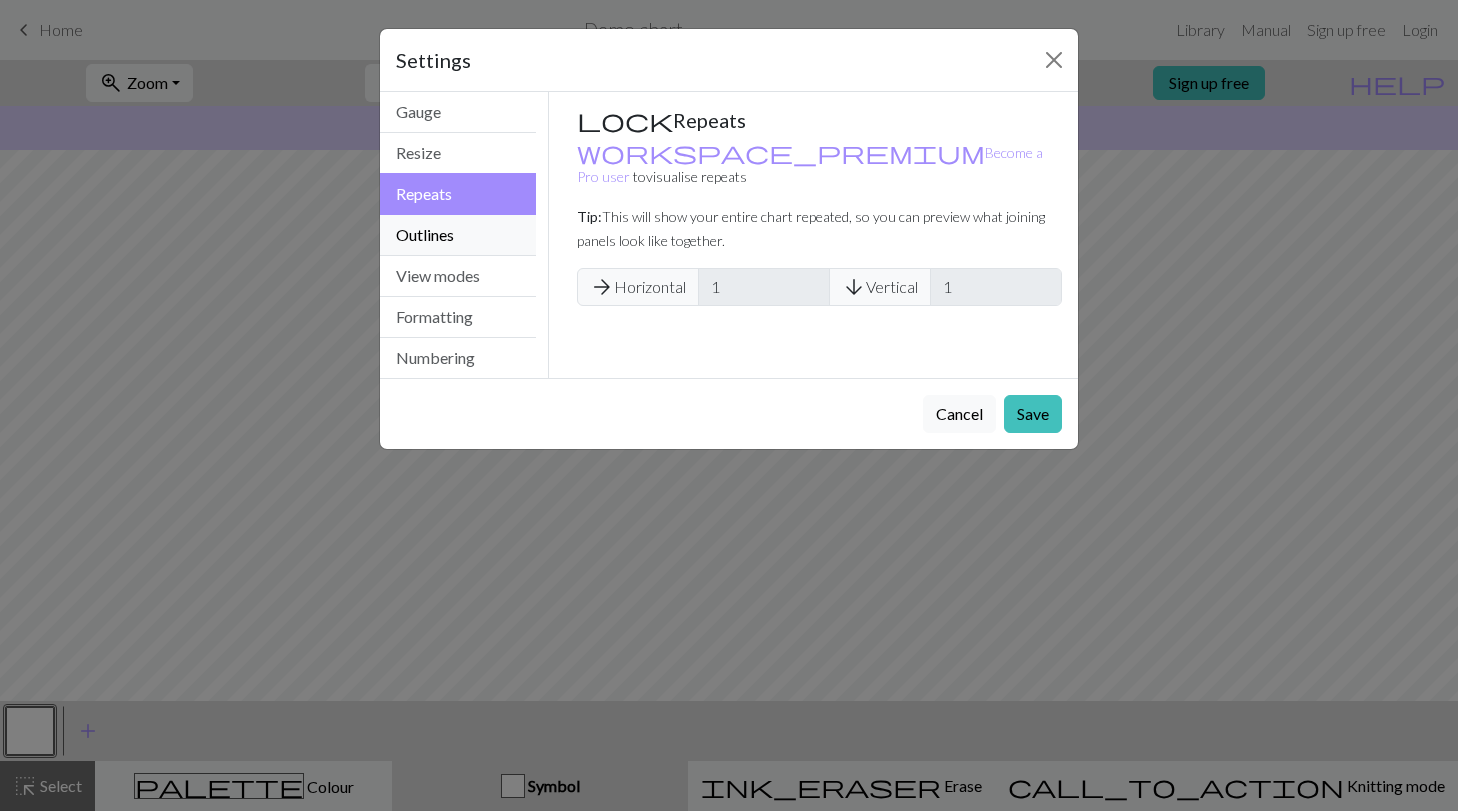 click on "Outlines" at bounding box center (458, 235) 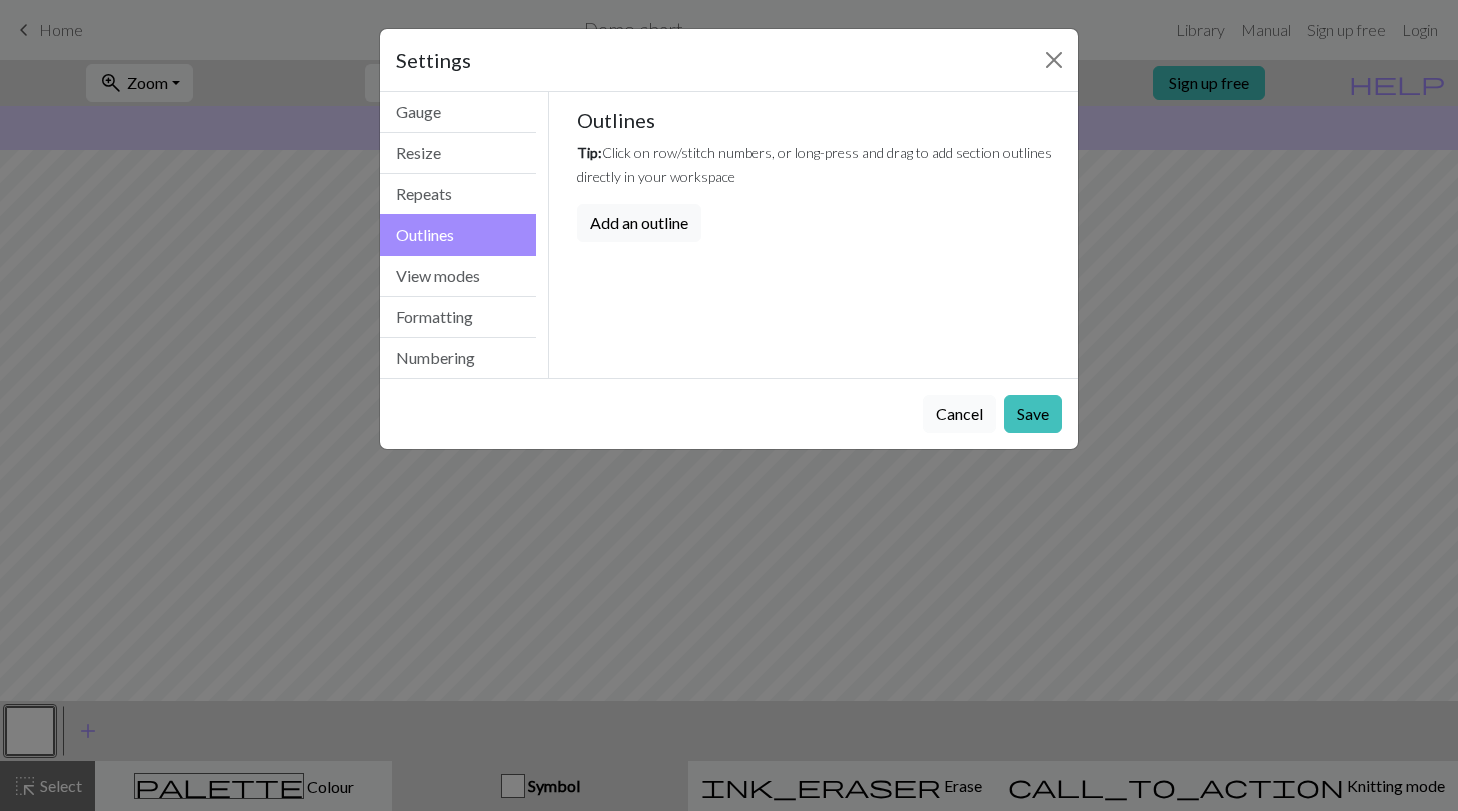 click on "Cancel" at bounding box center [959, 414] 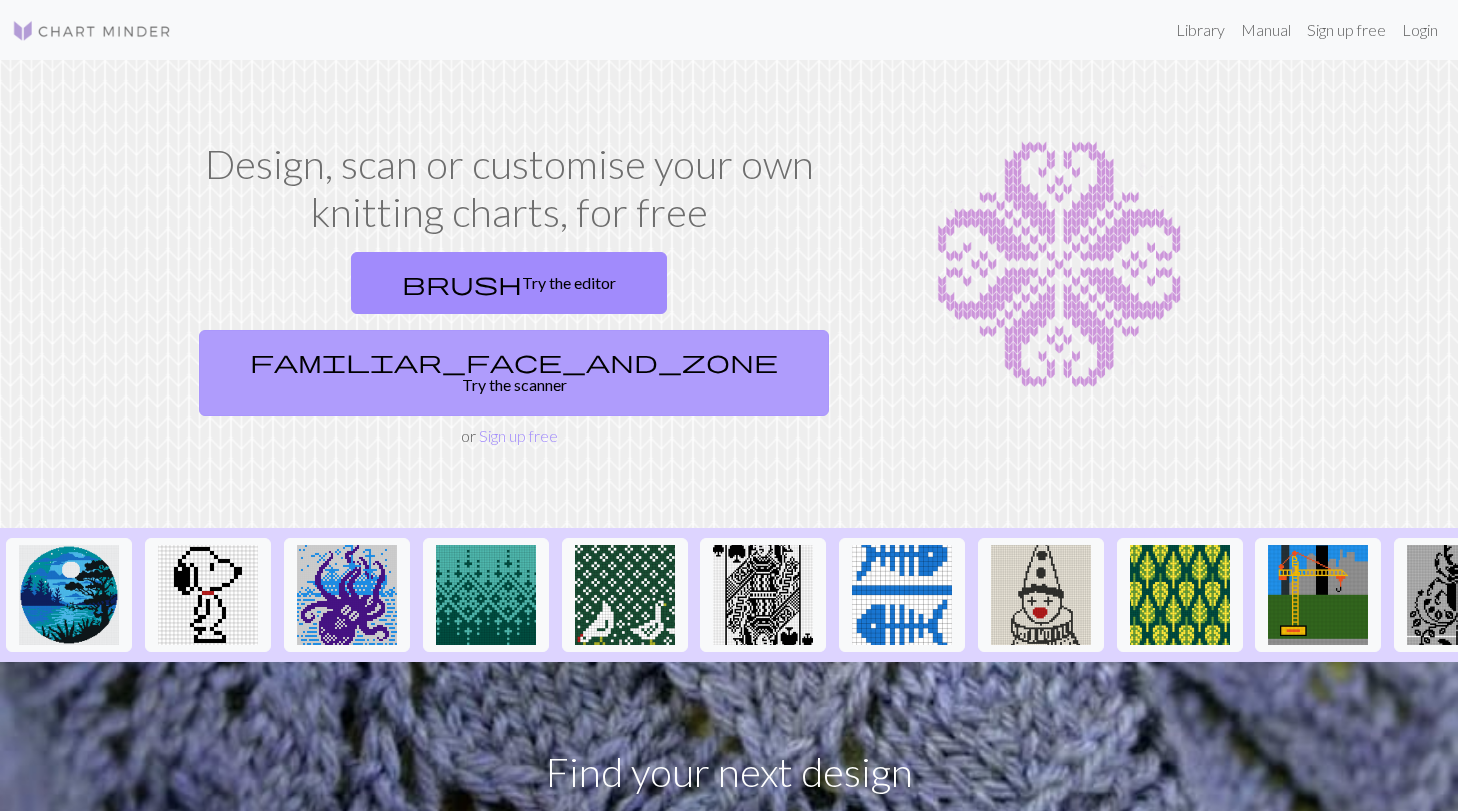 click on "familiar_face_and_zone  Try the scanner" at bounding box center (514, 373) 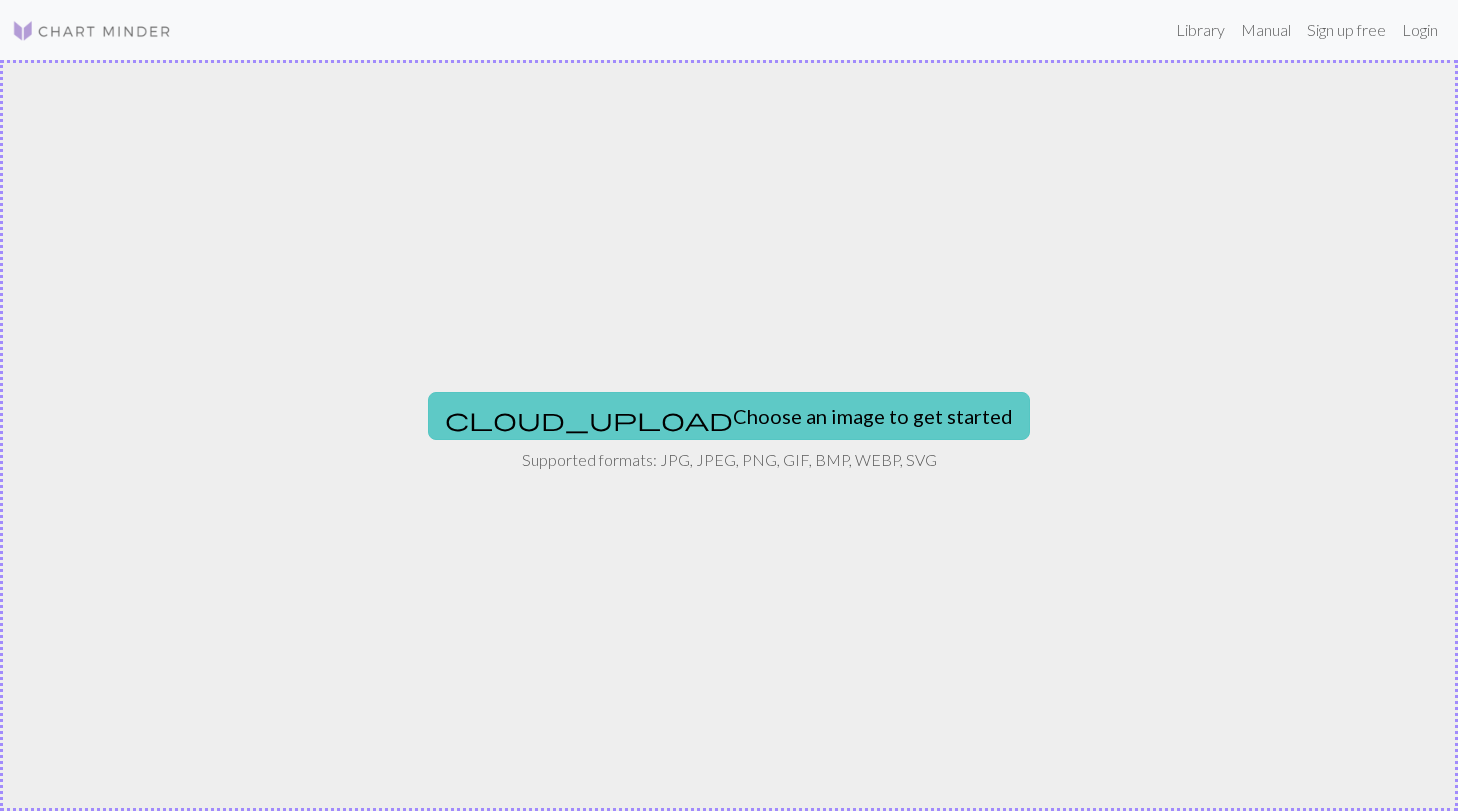 click on "cloud_upload  Choose an image to get started" at bounding box center (729, 416) 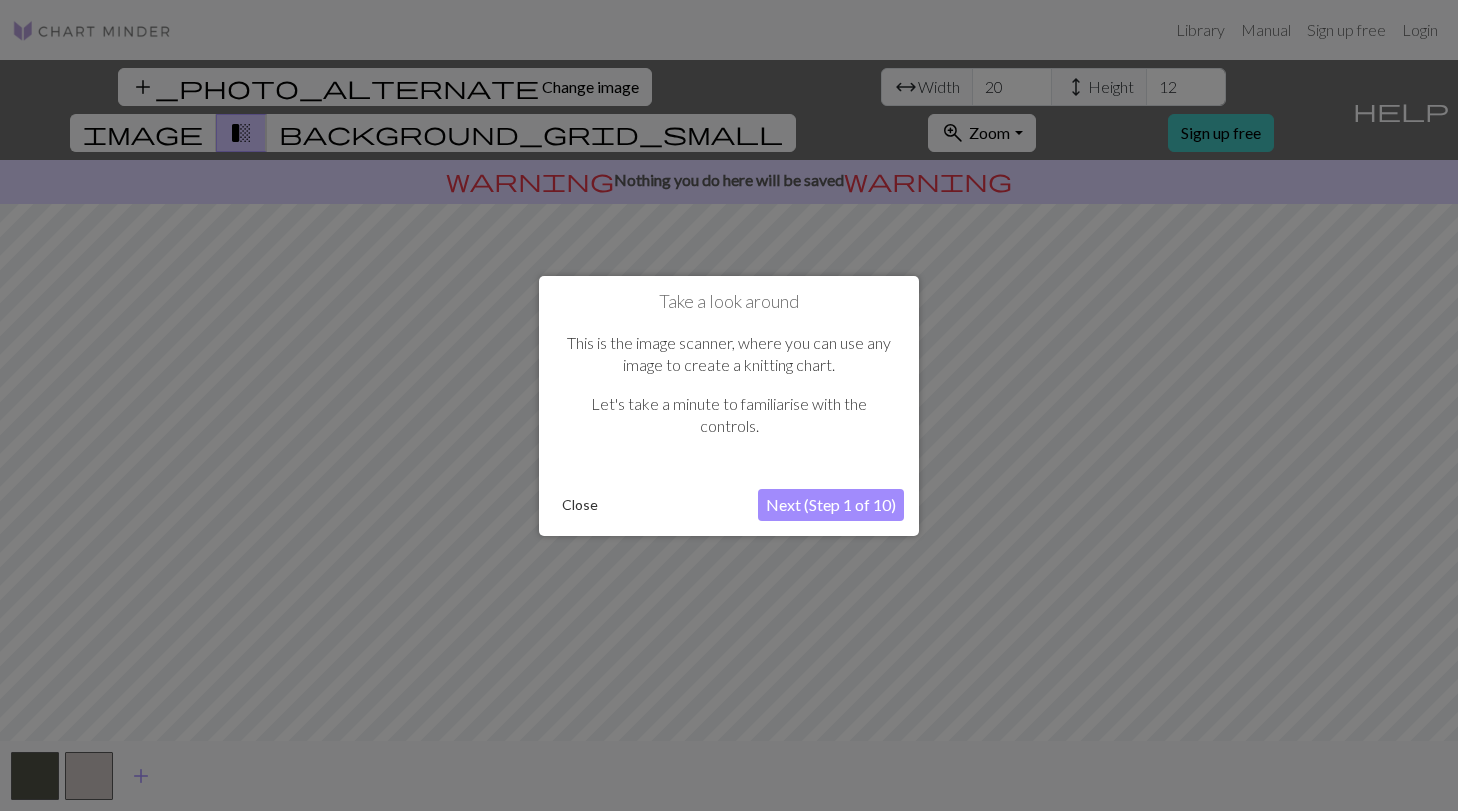 click on "Close" at bounding box center [580, 505] 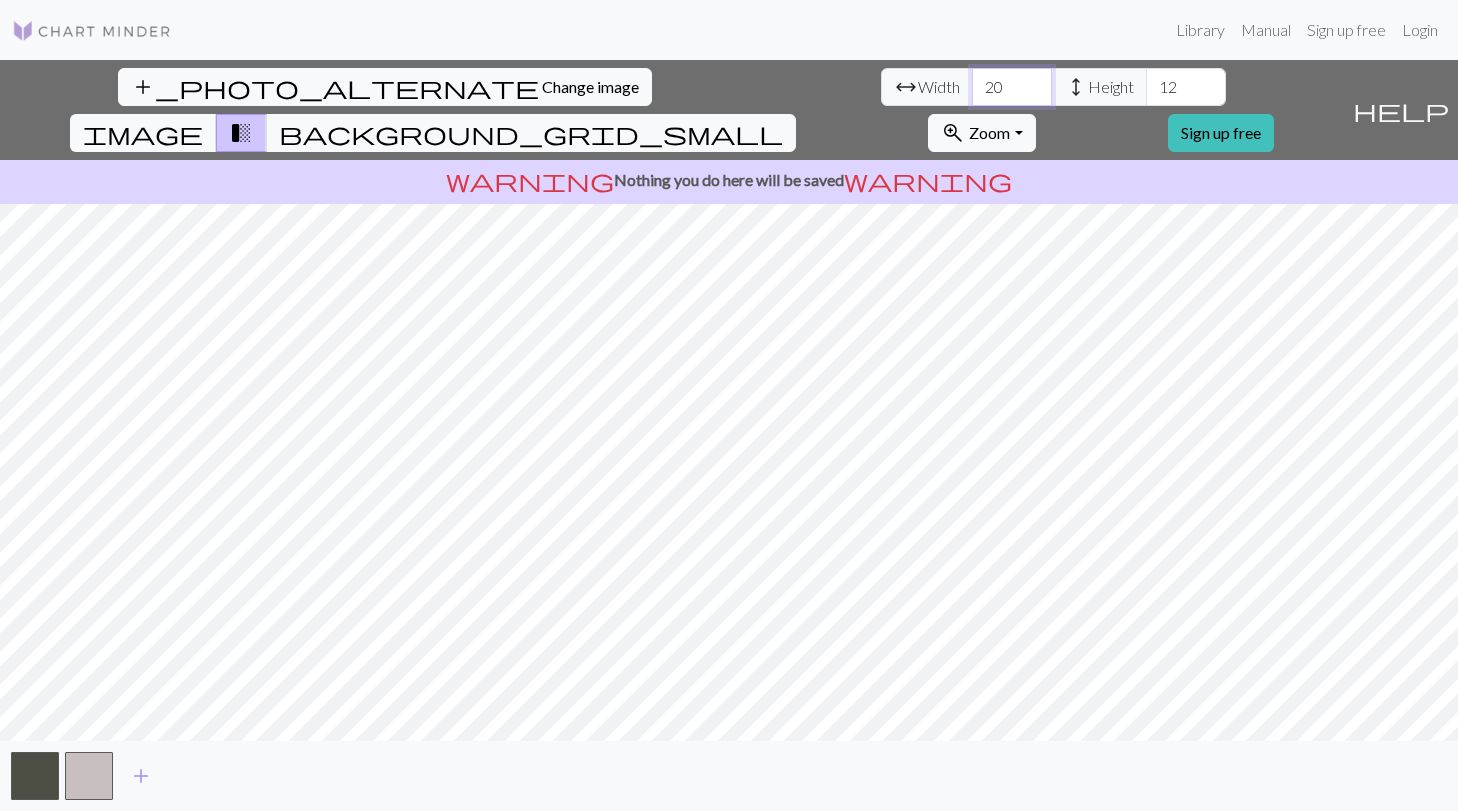 drag, startPoint x: 449, startPoint y: 87, endPoint x: 398, endPoint y: 87, distance: 51 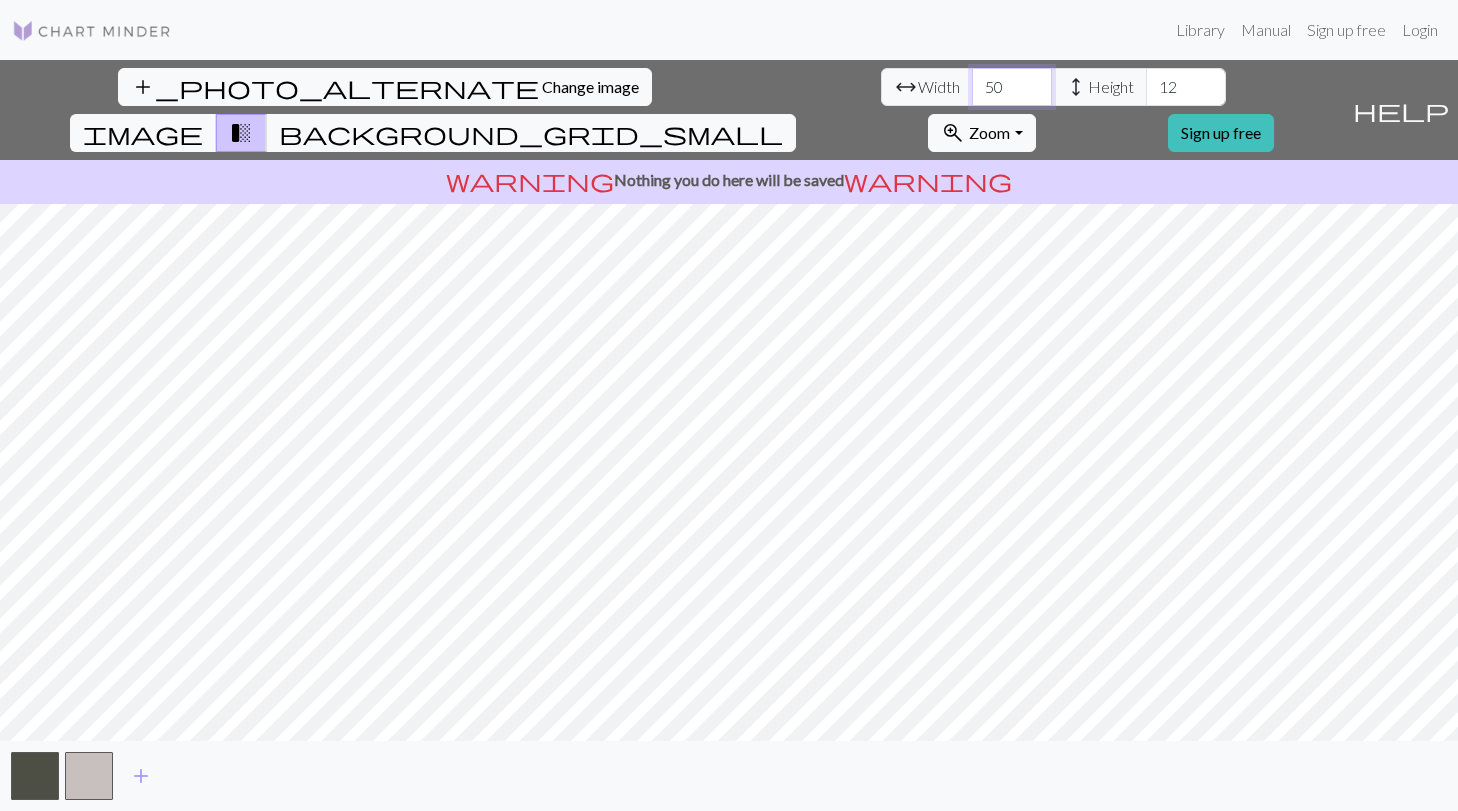 type on "50" 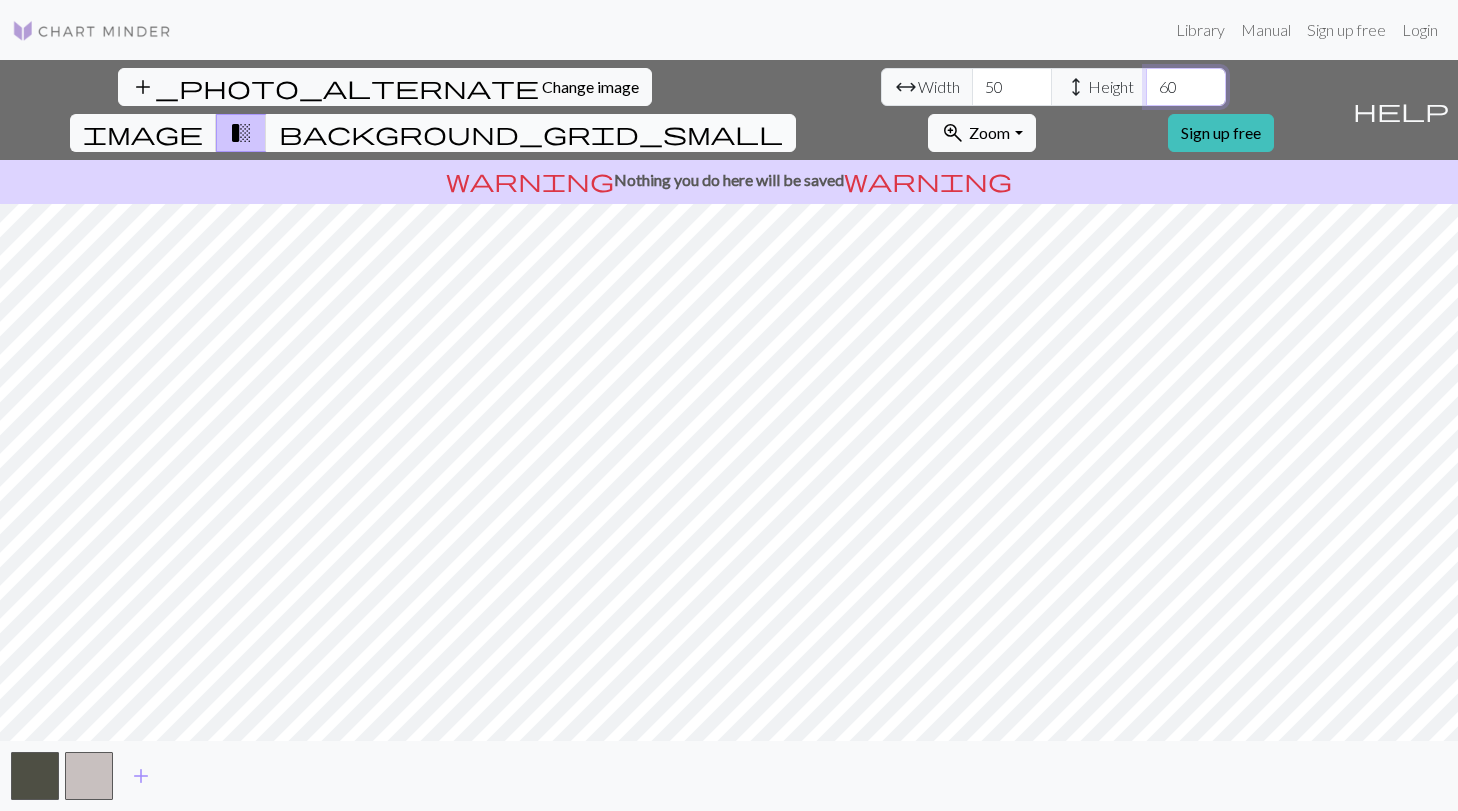 type on "60" 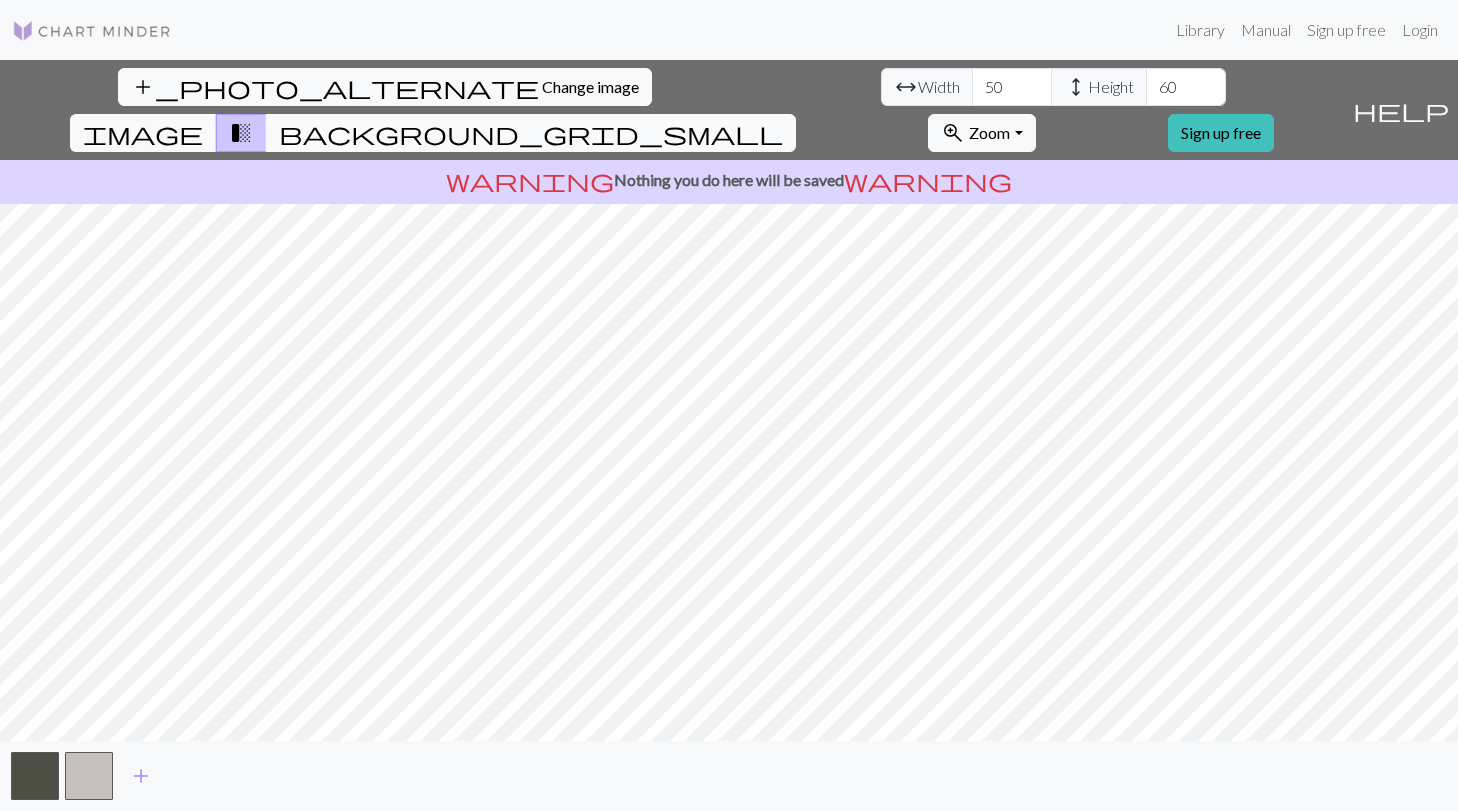 click on "background_grid_small" at bounding box center (531, 133) 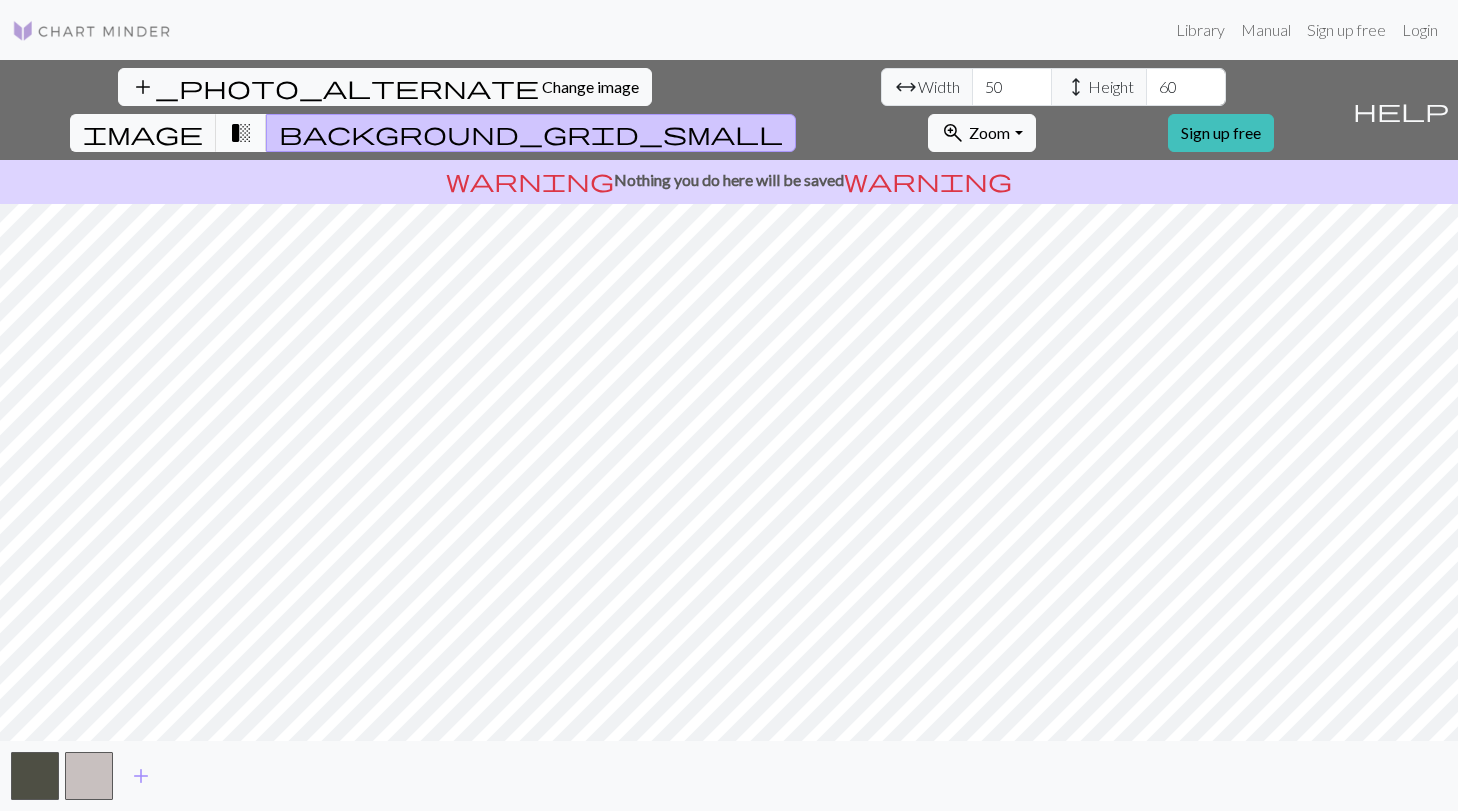 click on "transition_fade" at bounding box center (241, 133) 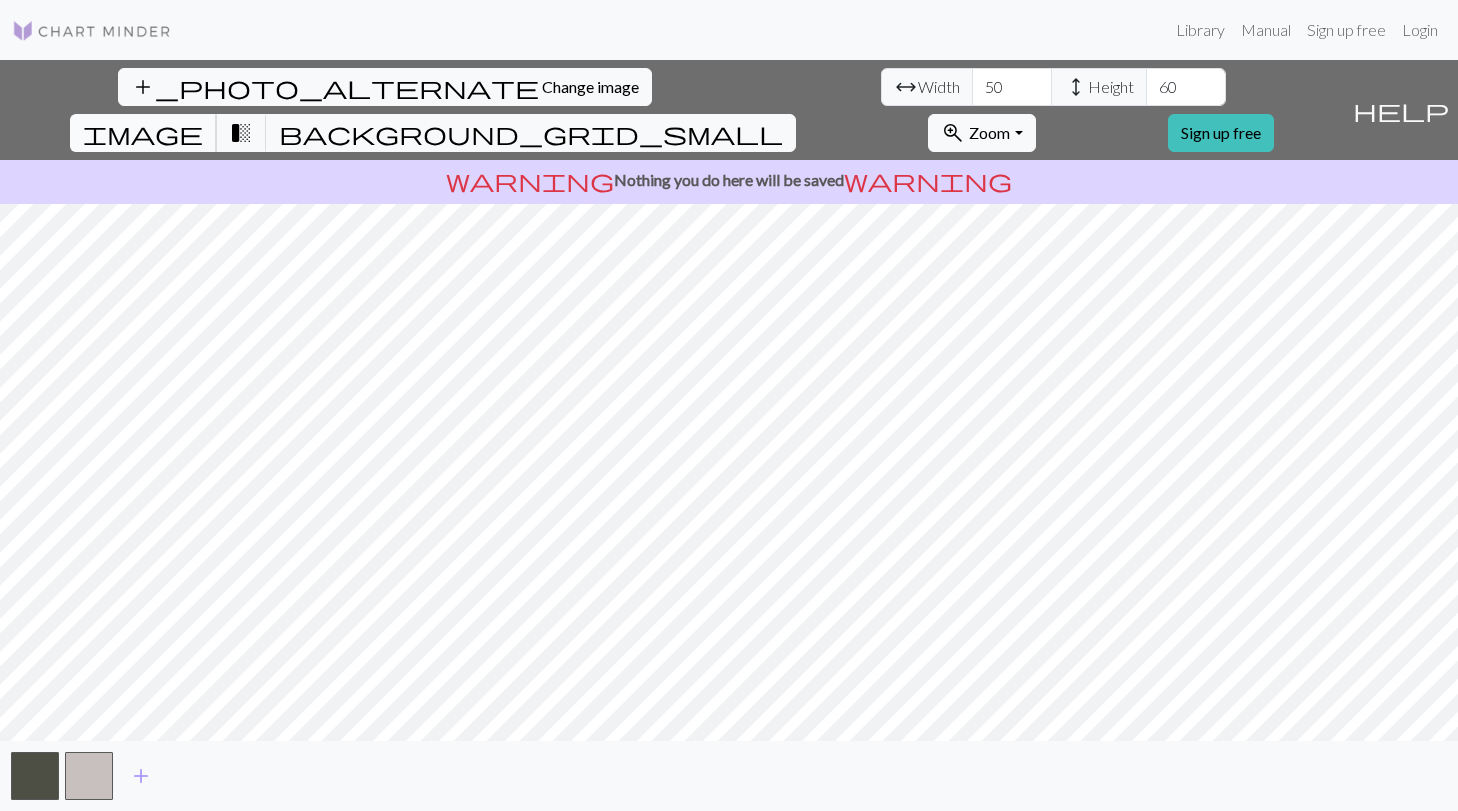 click on "image" at bounding box center (143, 133) 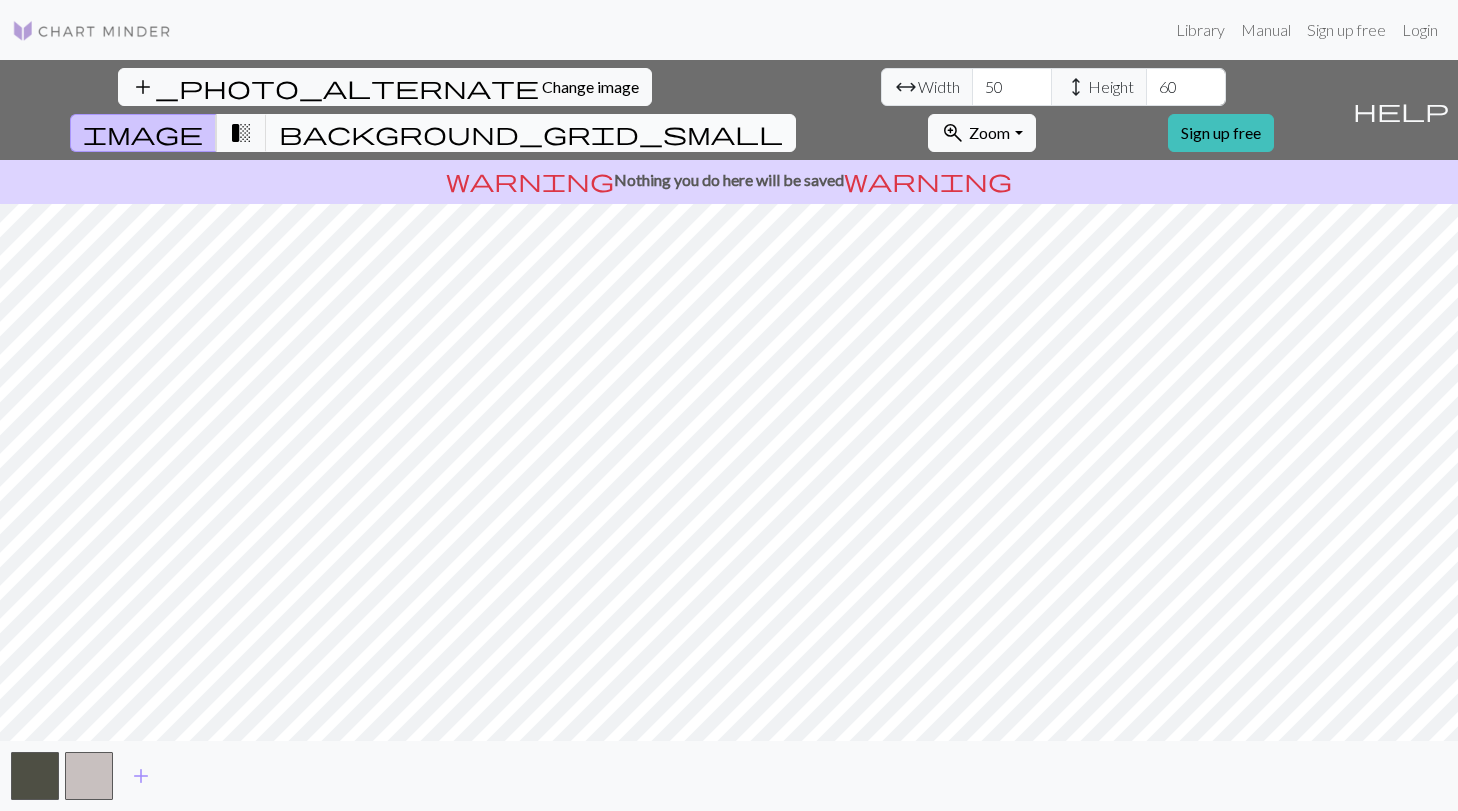 click on "background_grid_small" at bounding box center (531, 133) 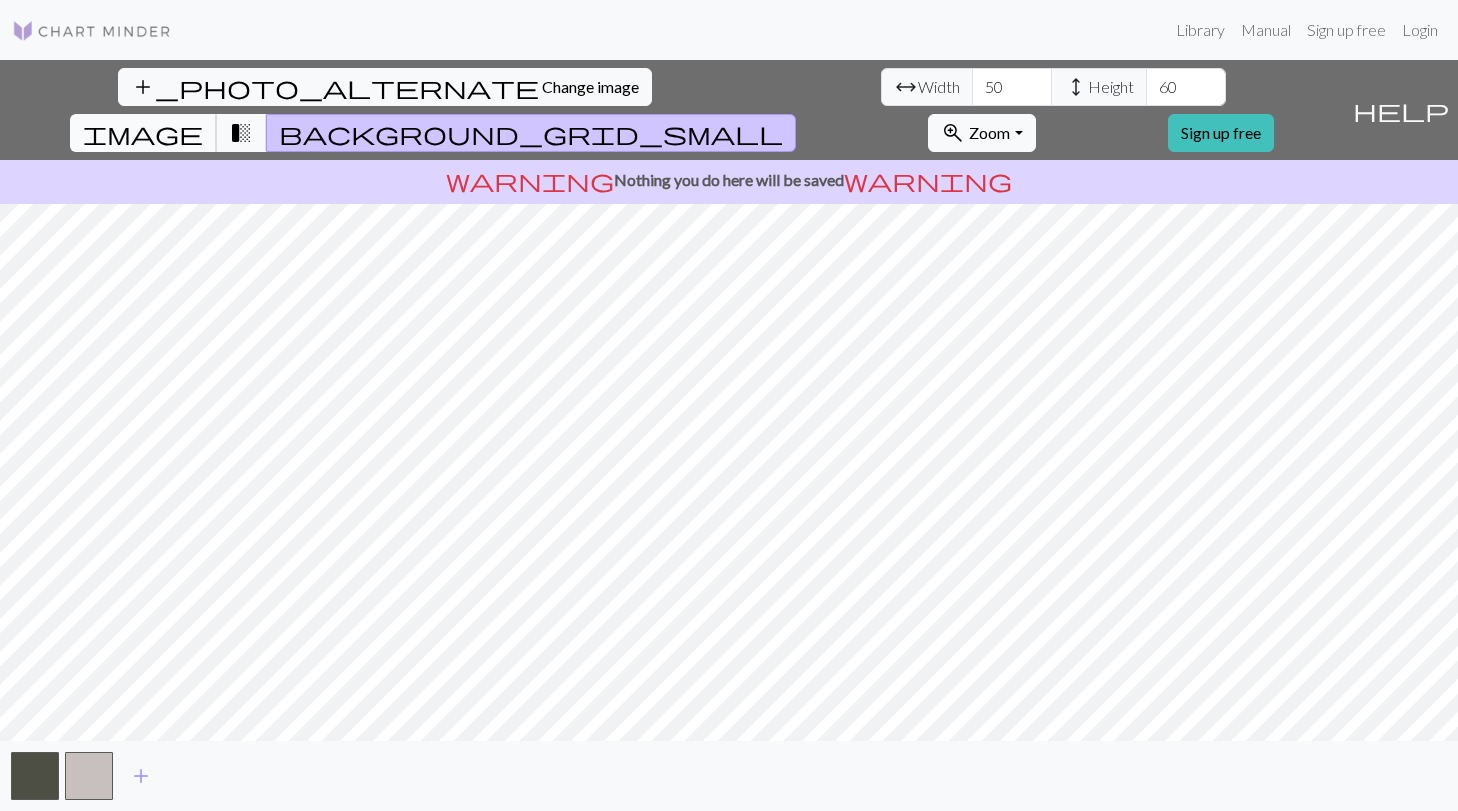 click on "image" at bounding box center [143, 133] 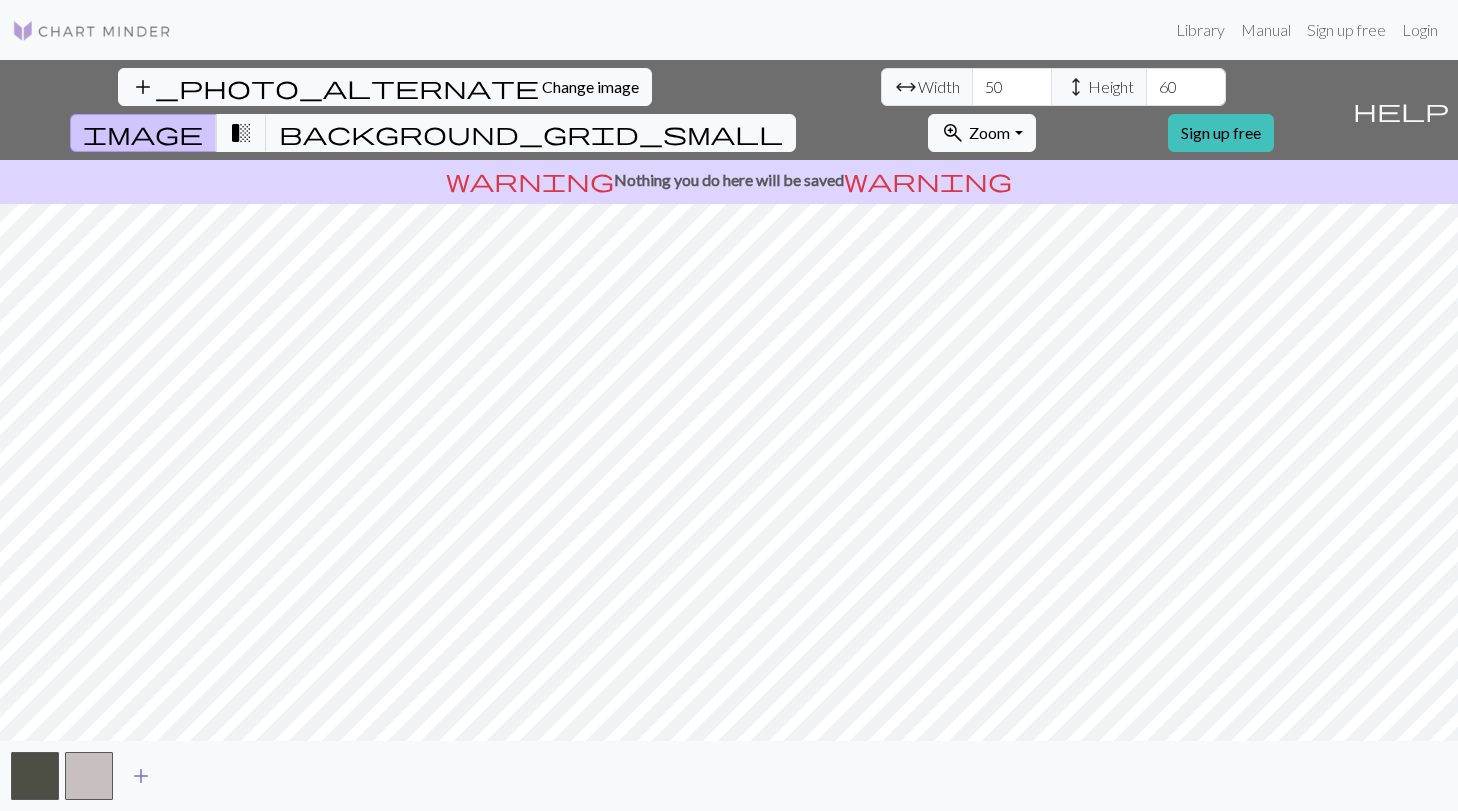 click on "add" at bounding box center [141, 776] 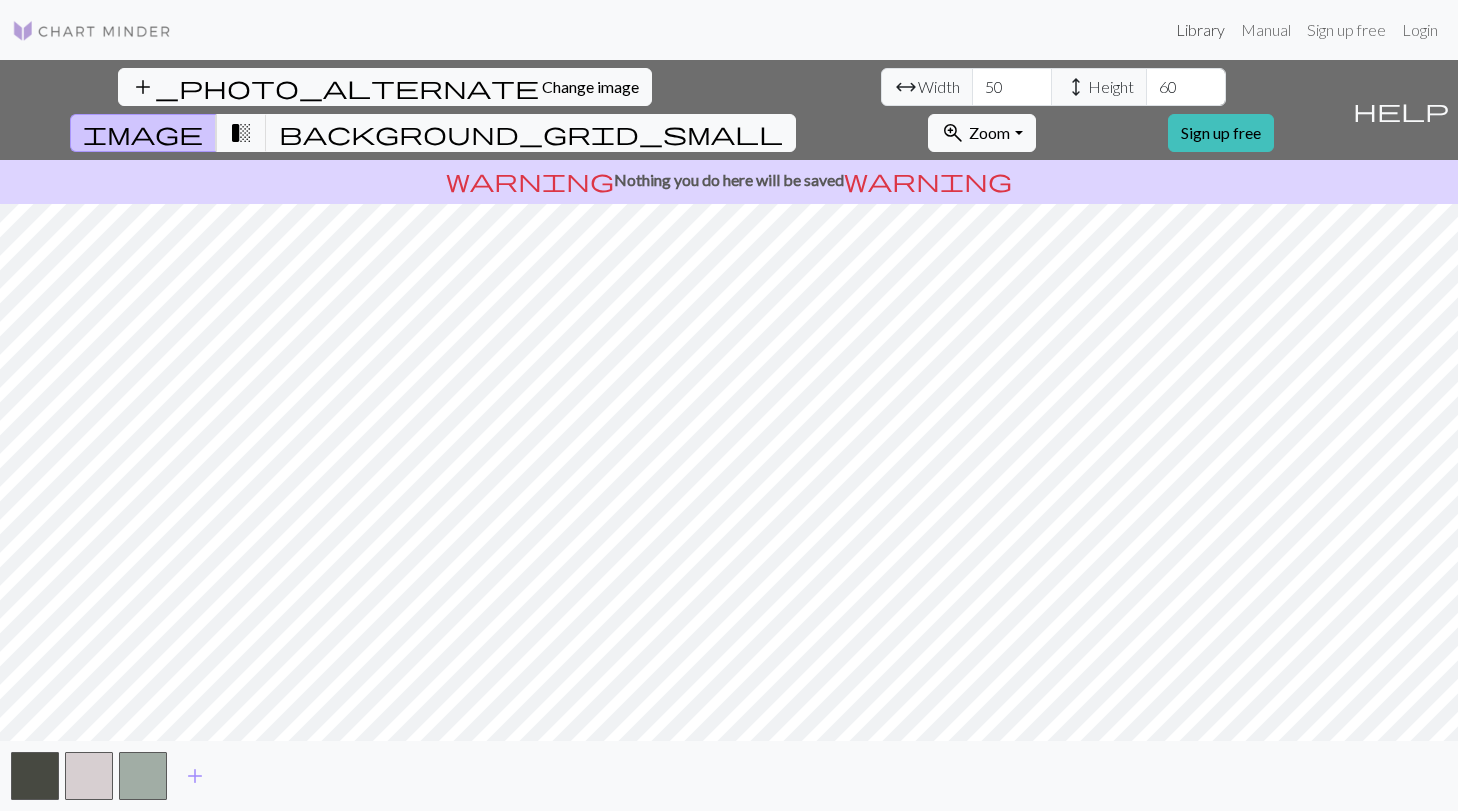 click on "Library" at bounding box center (1200, 30) 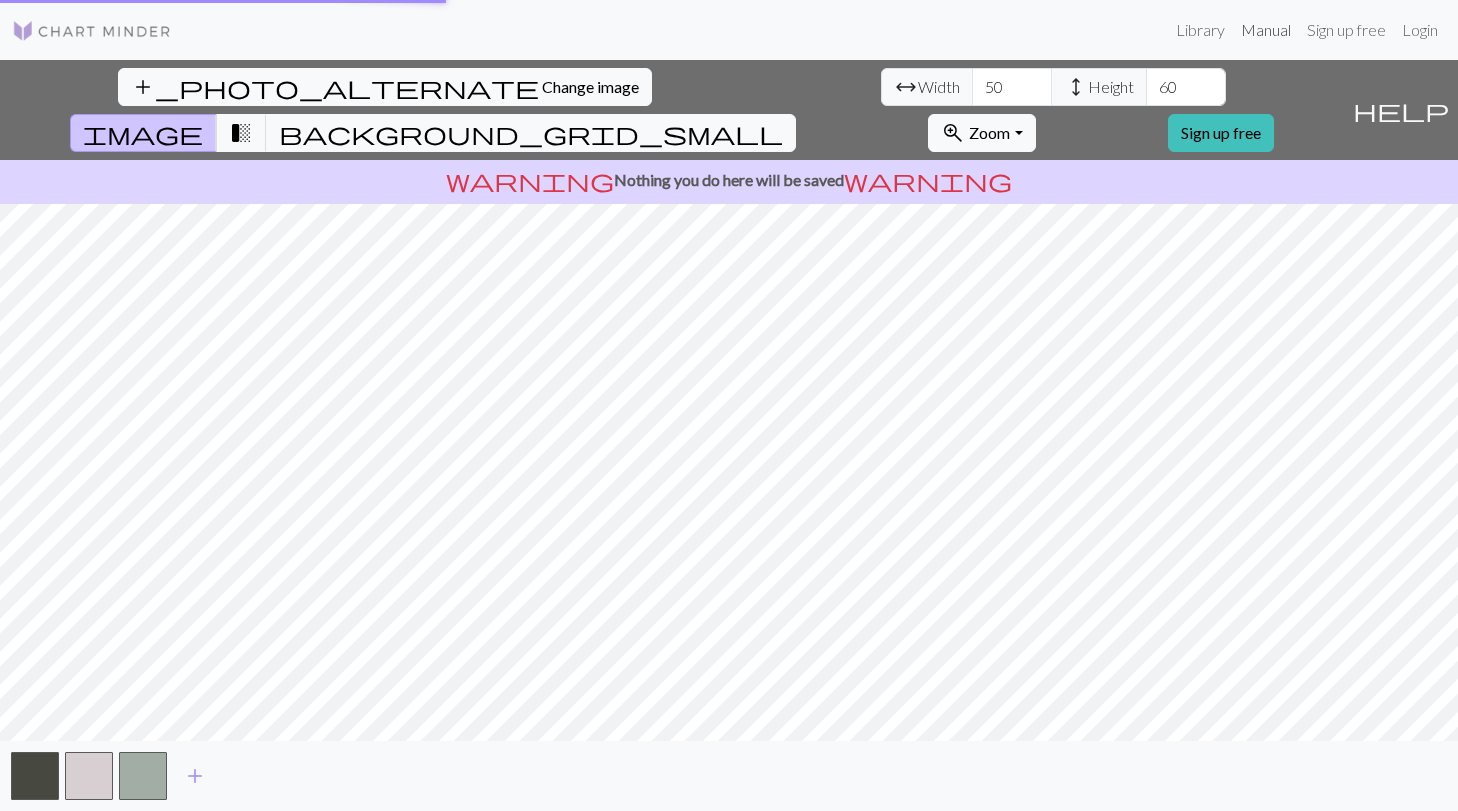 click on "Manual" at bounding box center [1266, 30] 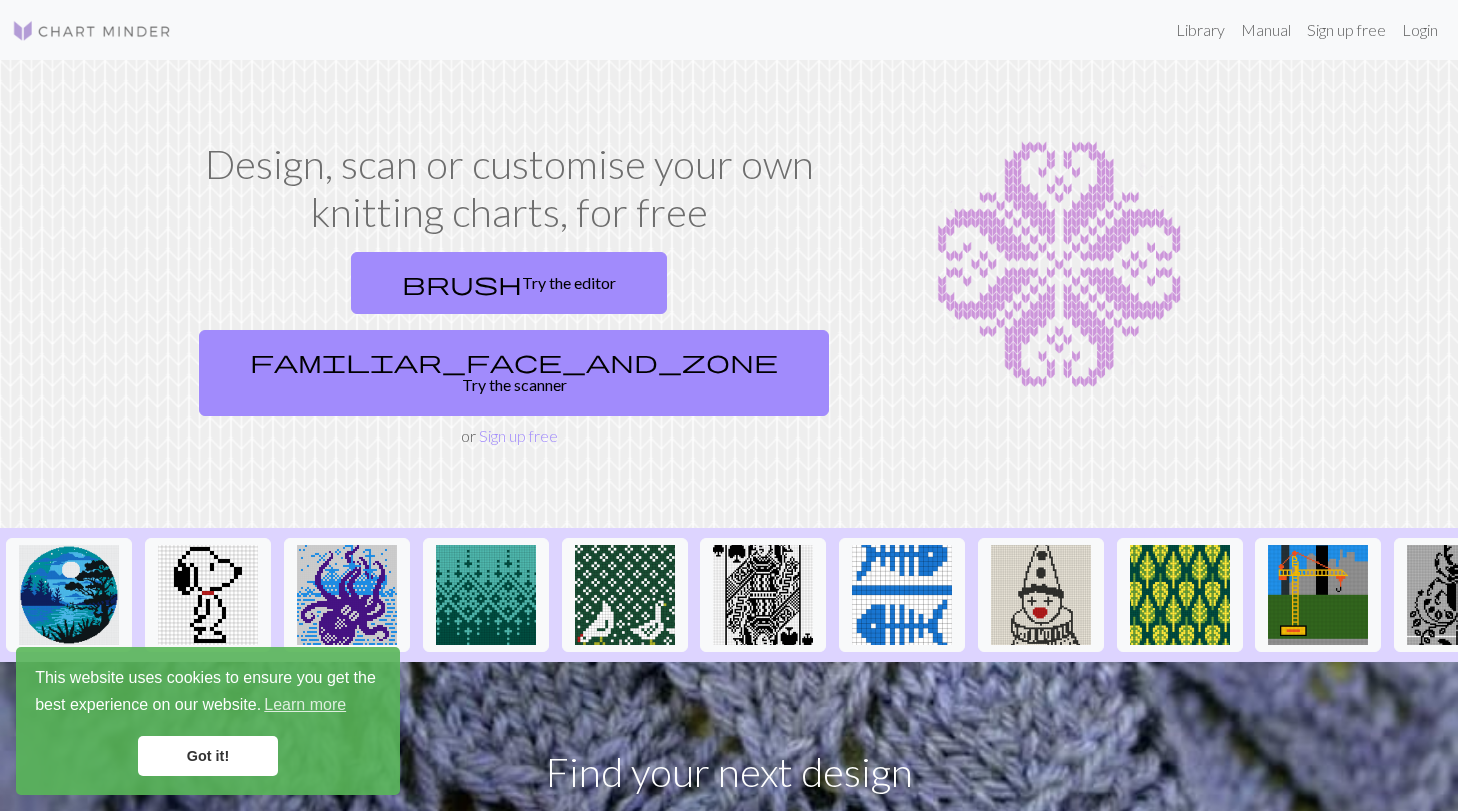 scroll, scrollTop: 0, scrollLeft: 0, axis: both 